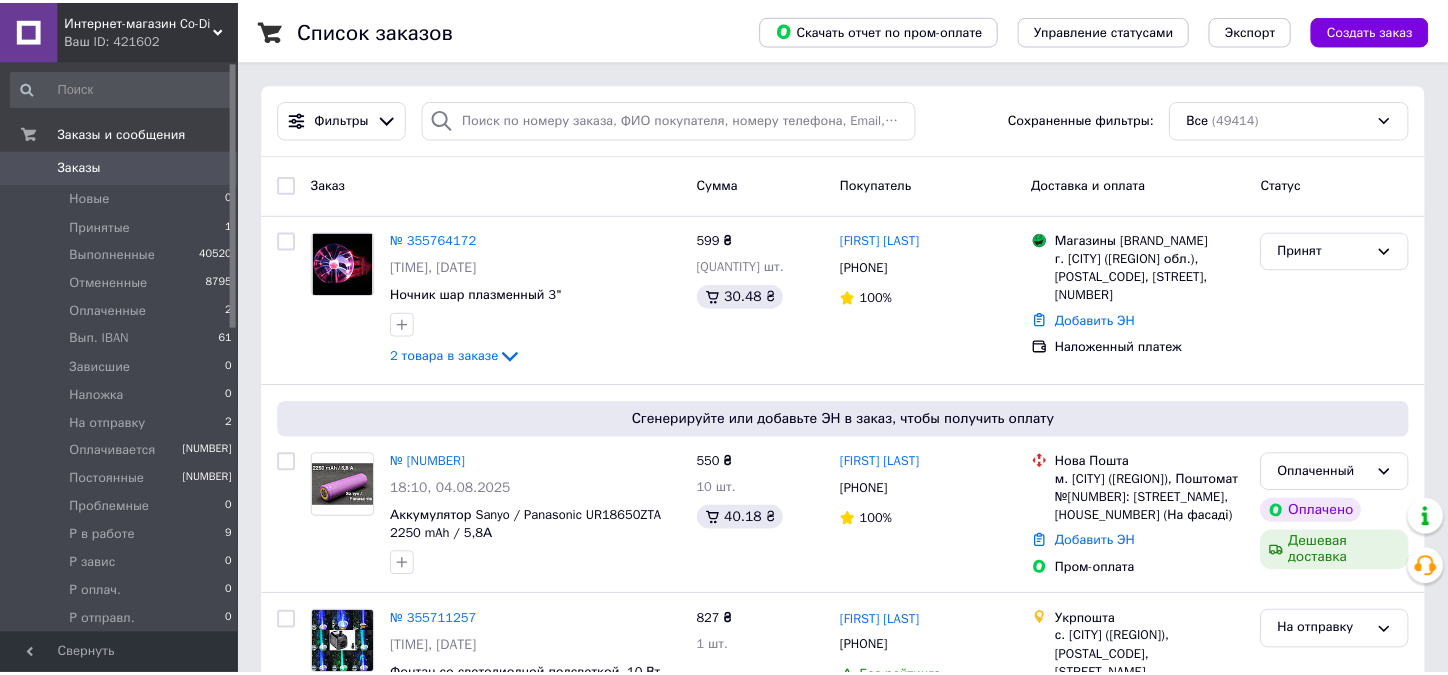 scroll, scrollTop: 0, scrollLeft: 0, axis: both 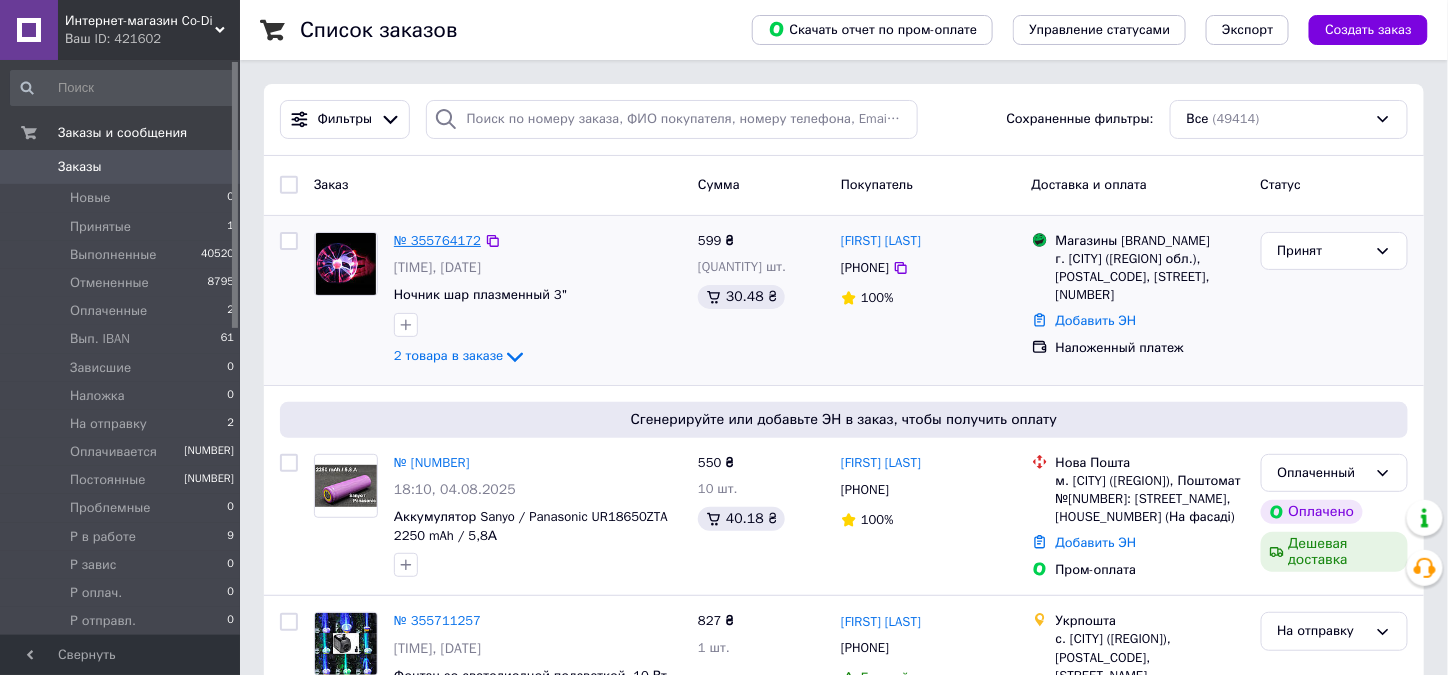 click on "№ 355764172" at bounding box center (437, 240) 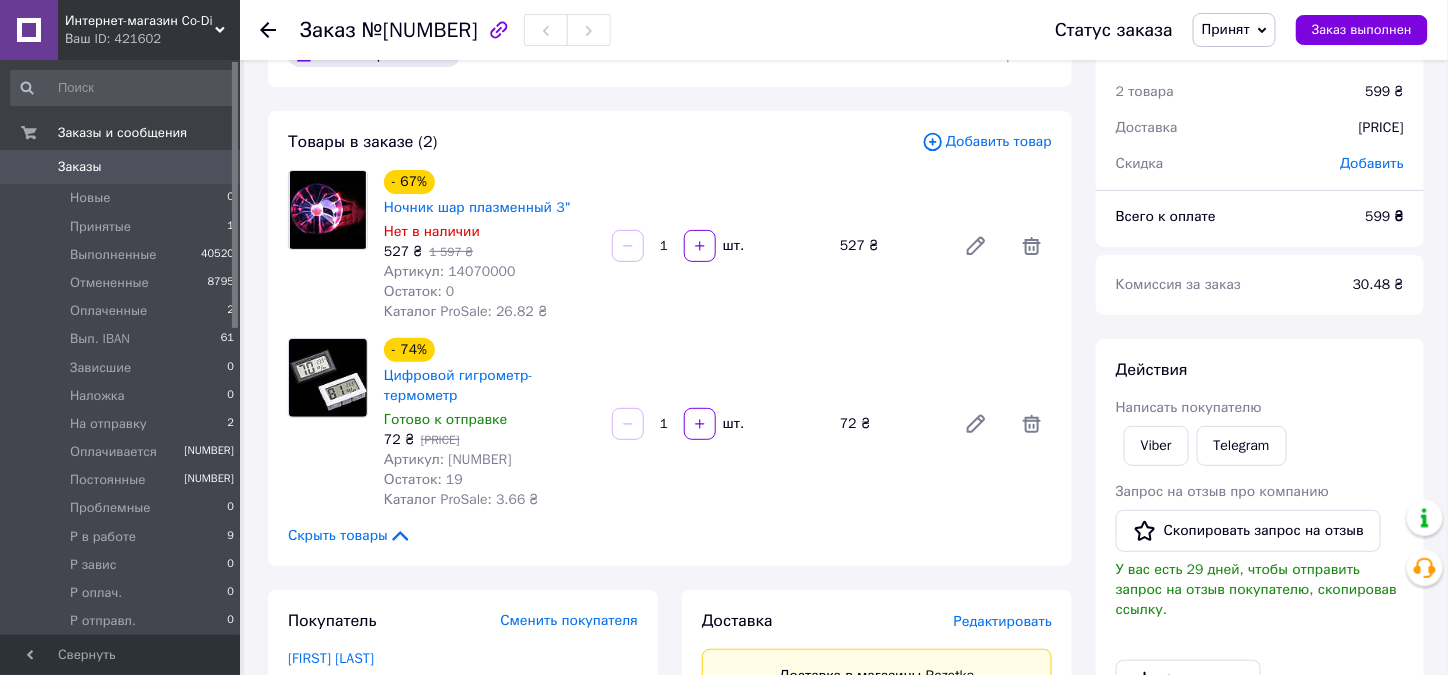 scroll, scrollTop: 200, scrollLeft: 0, axis: vertical 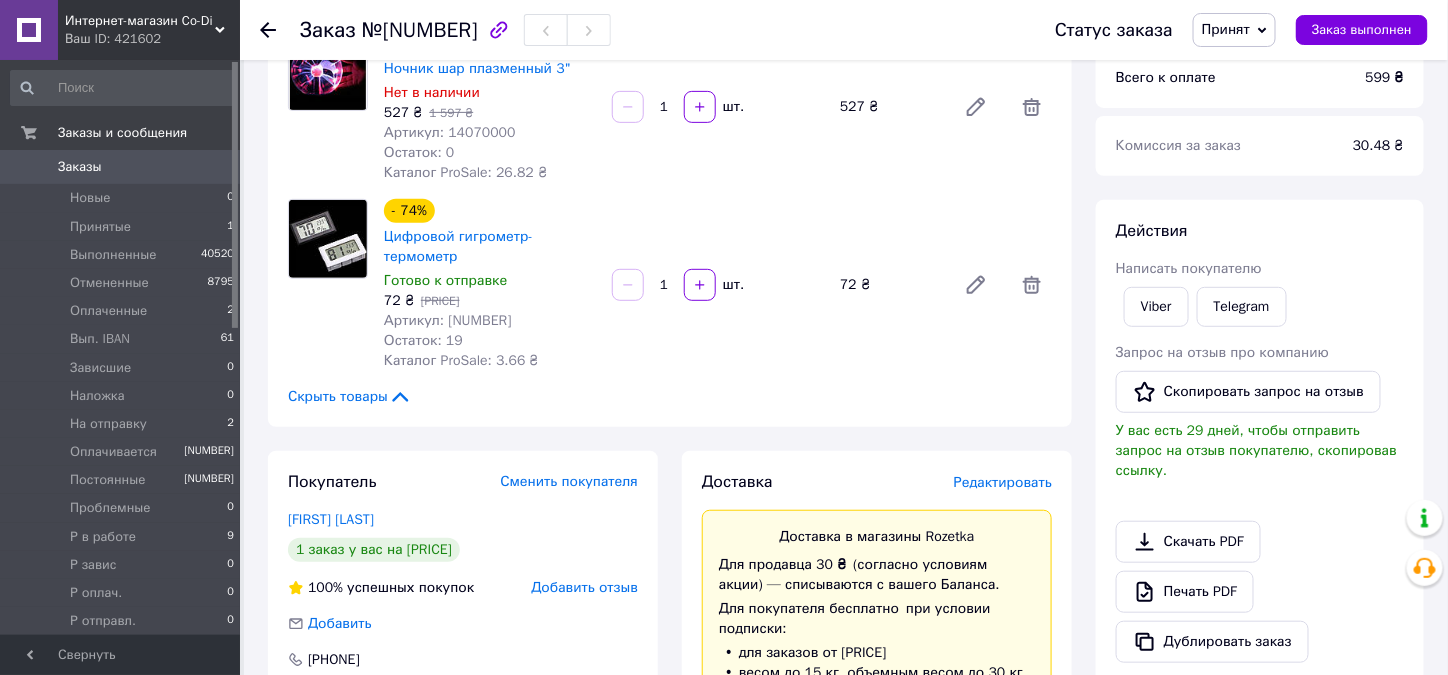 click on "Принят" at bounding box center (1226, 29) 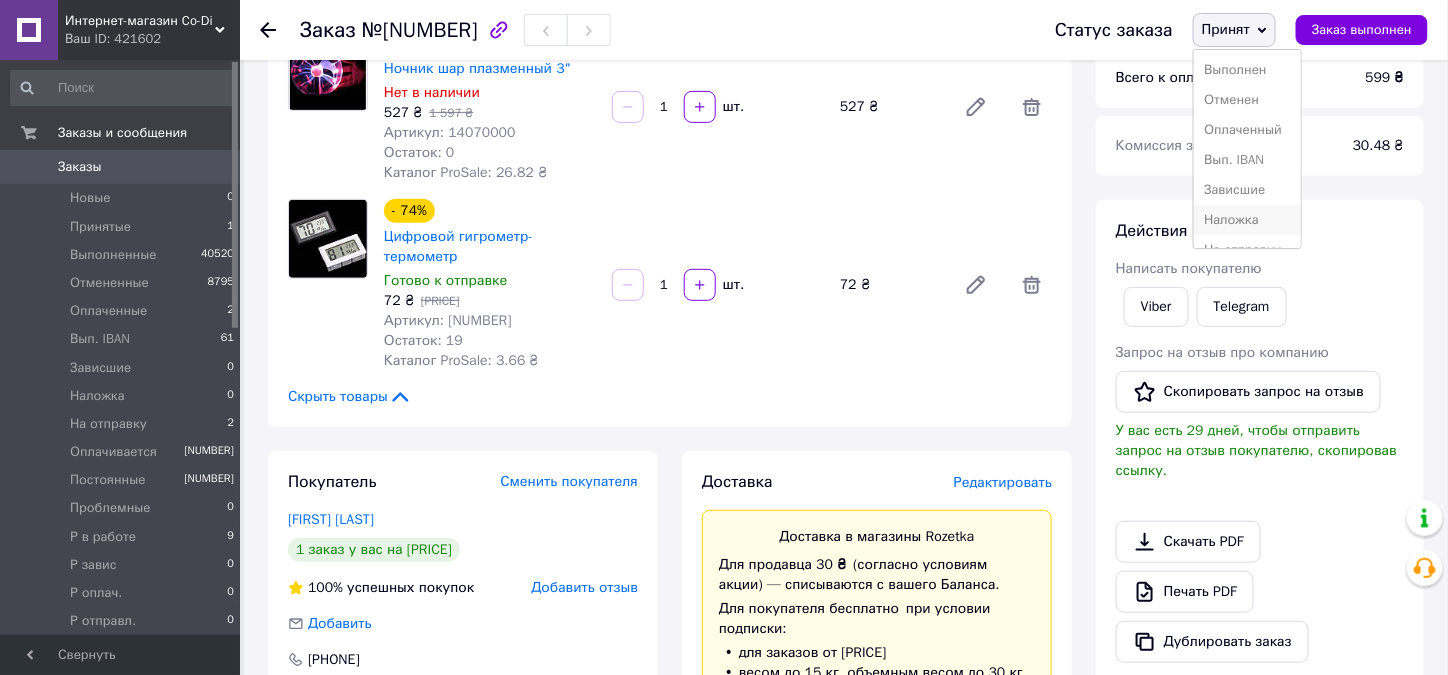 click on "Наложка" at bounding box center [1247, 220] 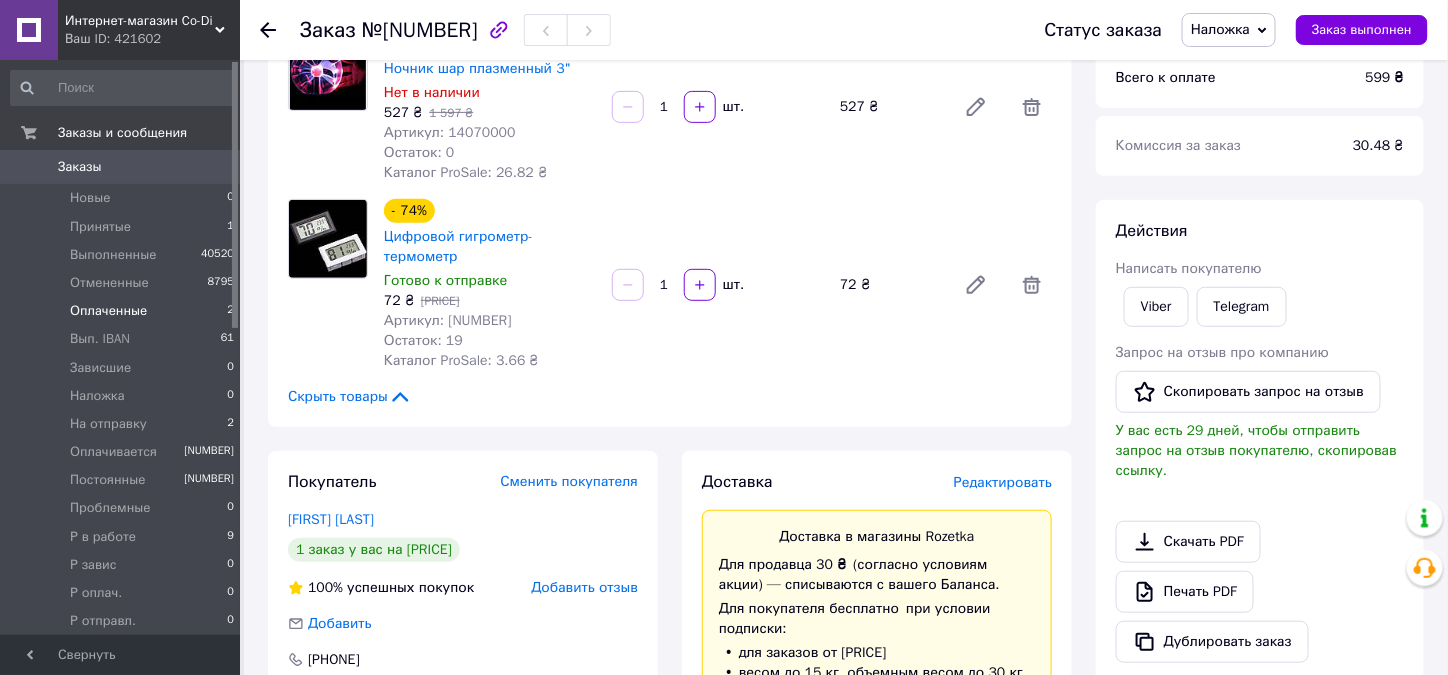click on "Оплаченные" at bounding box center [108, 311] 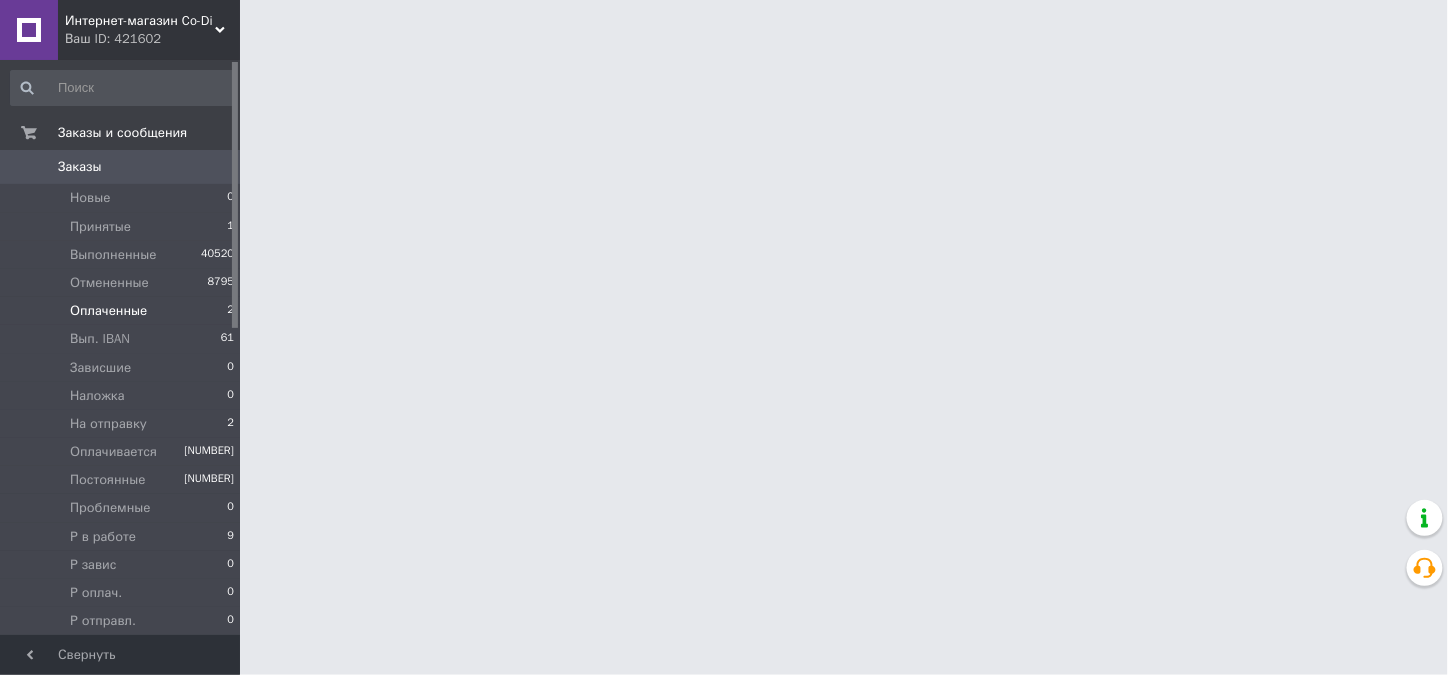 scroll, scrollTop: 0, scrollLeft: 0, axis: both 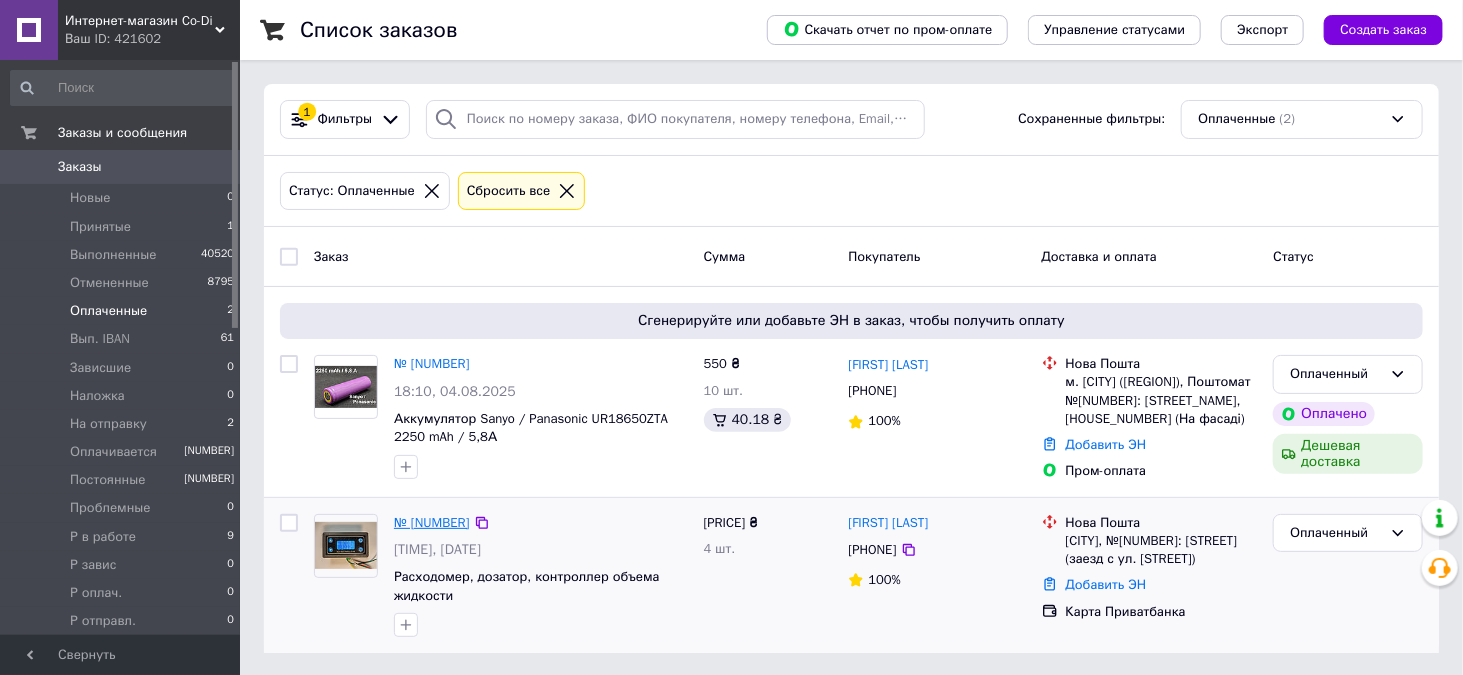 click on "№ [NUMBER]" at bounding box center (432, 522) 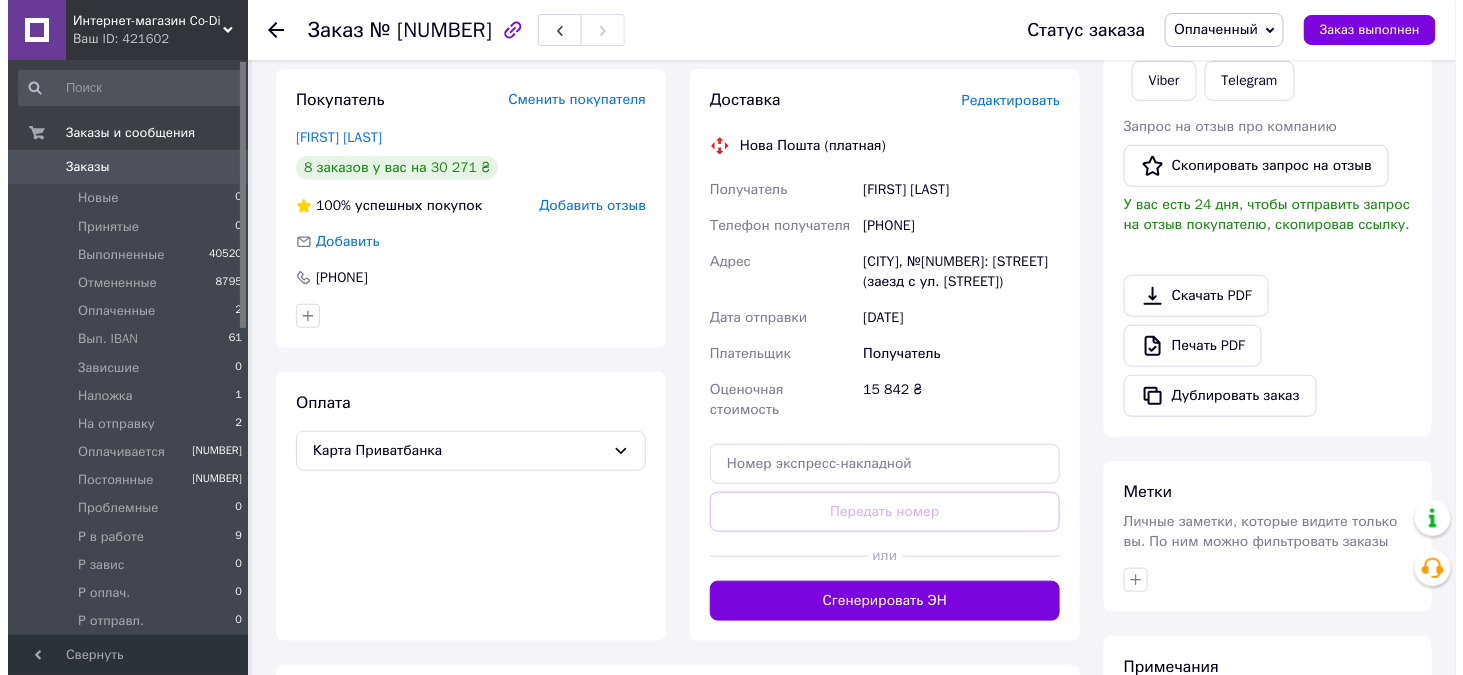 scroll, scrollTop: 500, scrollLeft: 0, axis: vertical 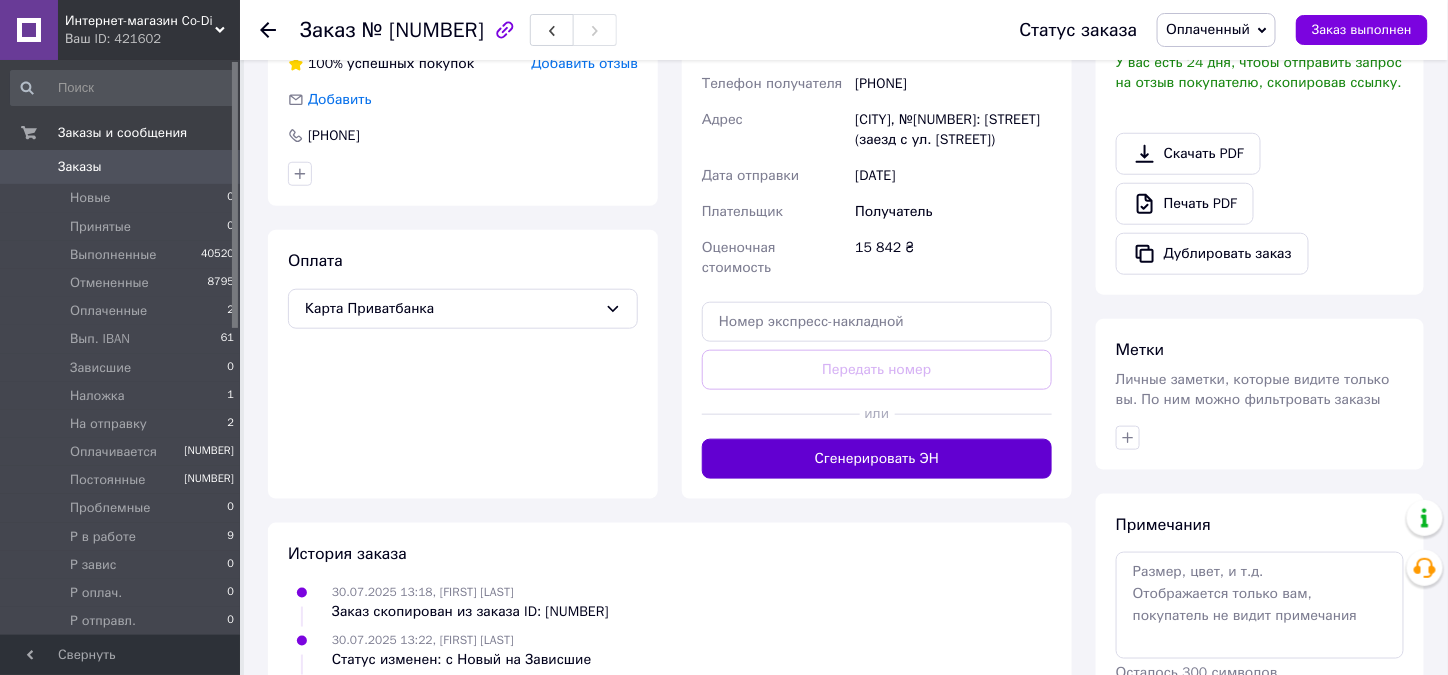 click on "Сгенерировать ЭН" at bounding box center (877, 459) 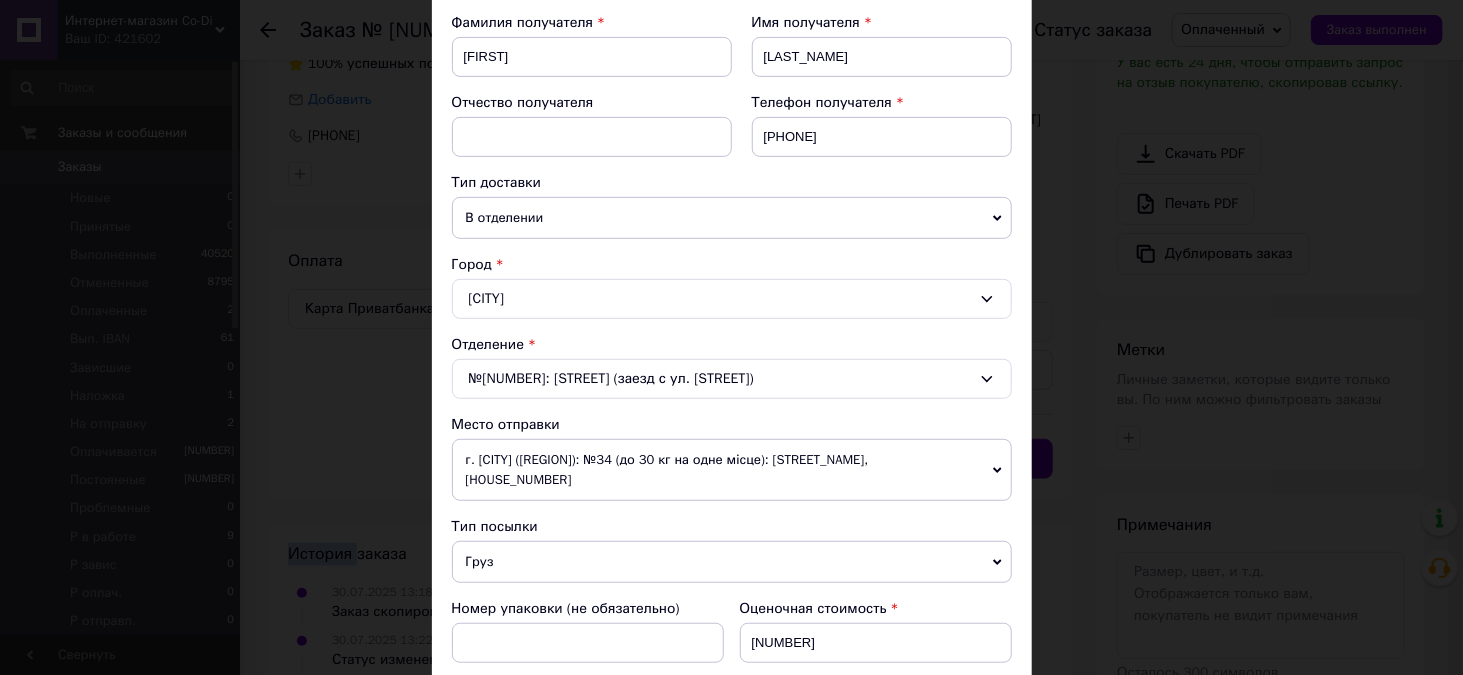 scroll, scrollTop: 600, scrollLeft: 0, axis: vertical 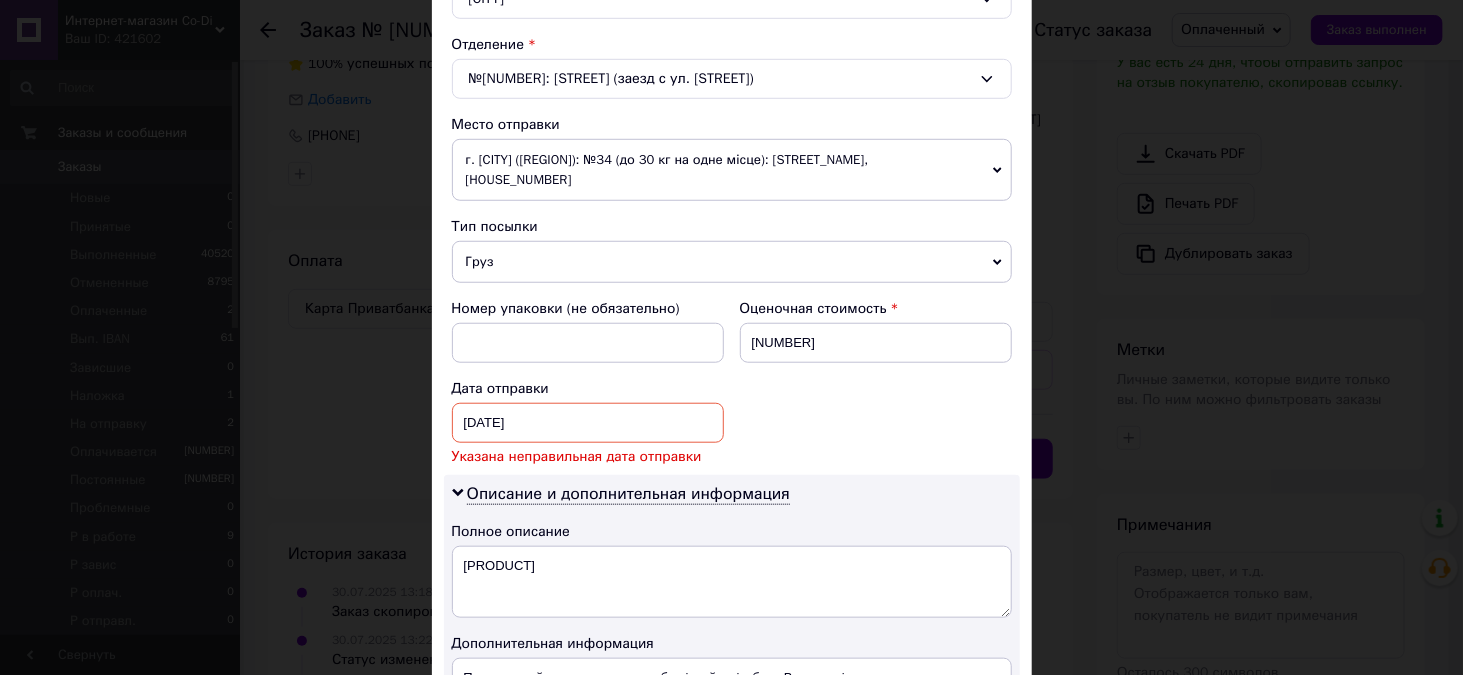 click on "[DATE] < 2024> < Декабрь> Пн Вт Ср Чт Пт Сб Вс 25 26 27 28 29 30 1 2 3 4 5 6 7 8 9 10 11 12 13 14 15 16 17 18 19 20 21 22 23 24 25 26 27 28 29 30 31 1 2 3 4 5" at bounding box center (588, 423) 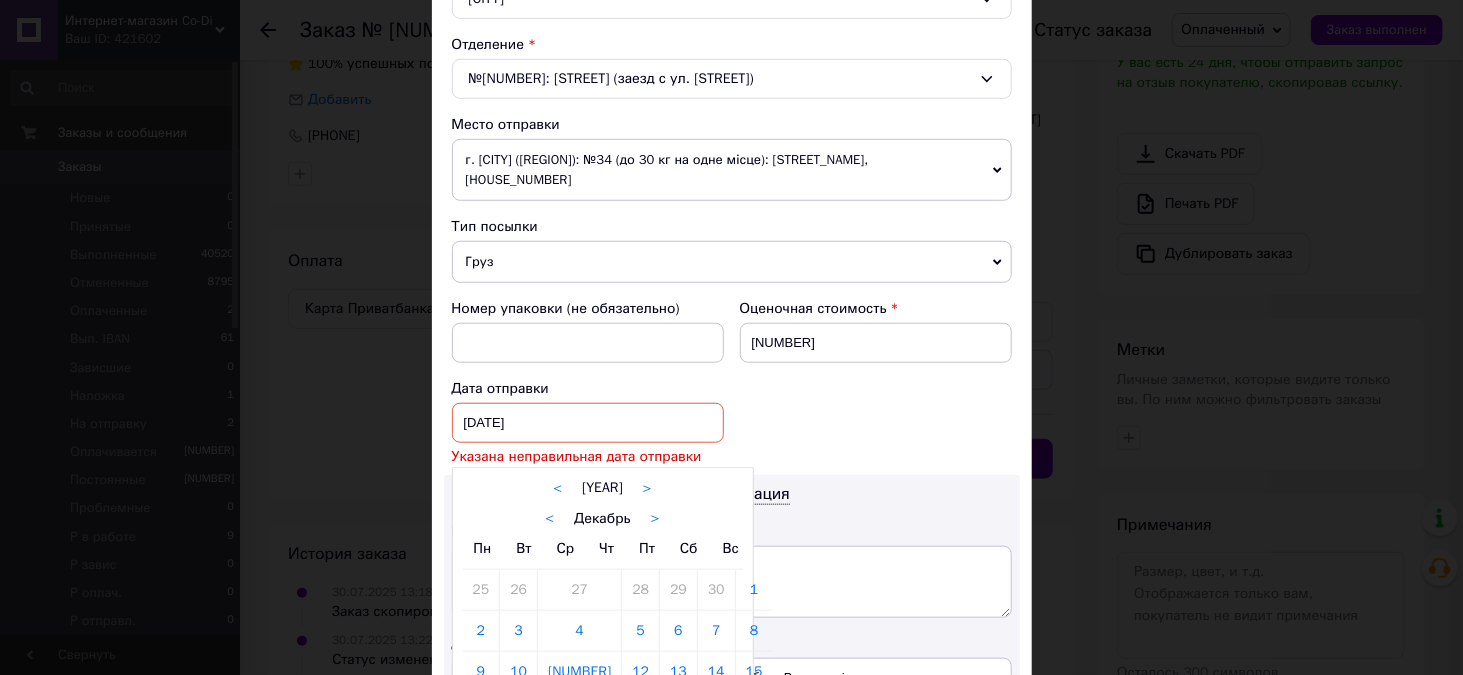 click on ">" at bounding box center (647, 488) 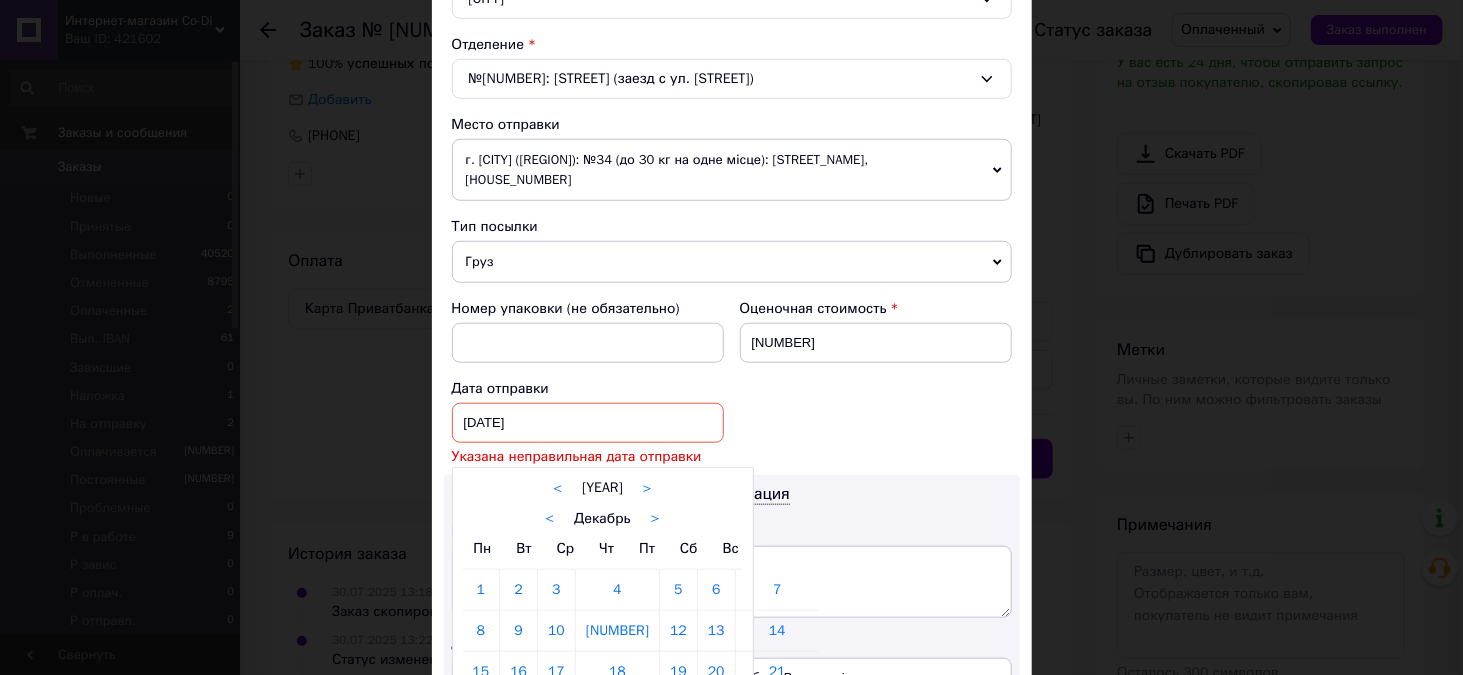 click on "<" at bounding box center [549, 519] 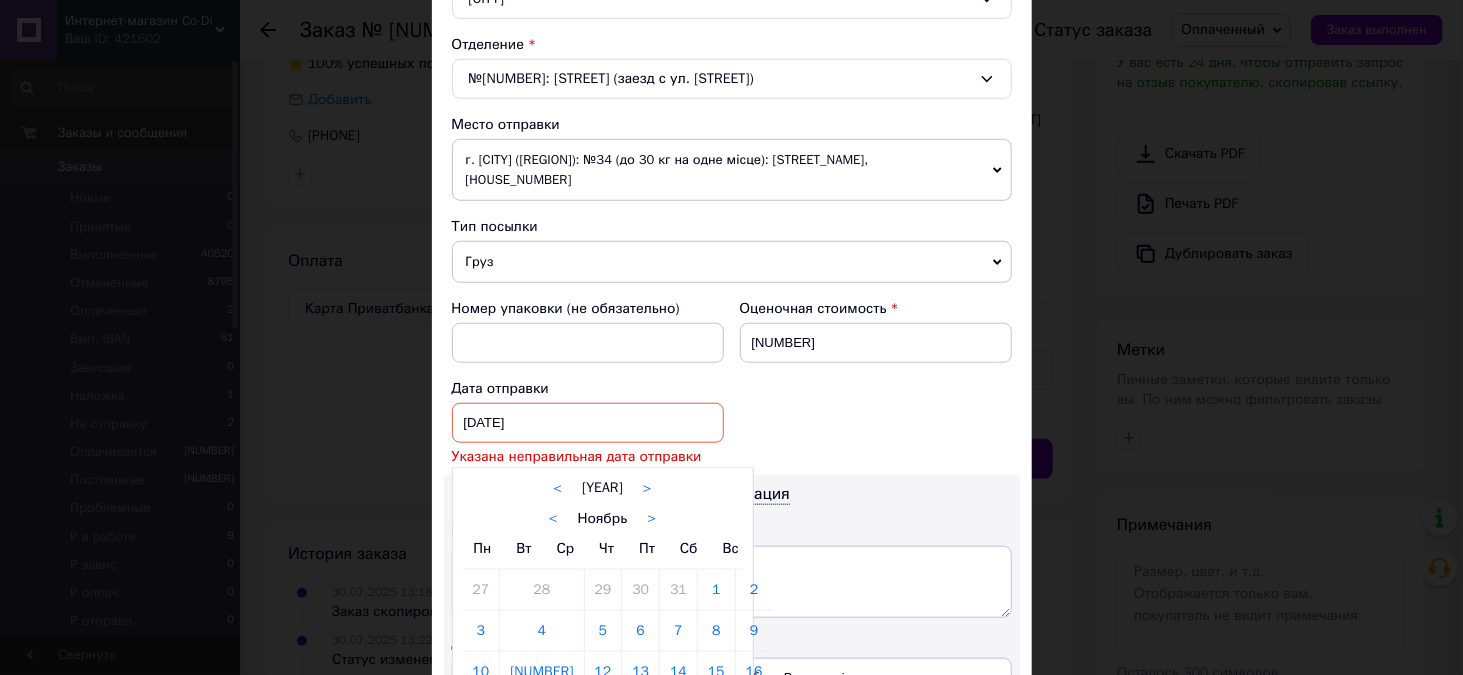 click on "<" at bounding box center [553, 519] 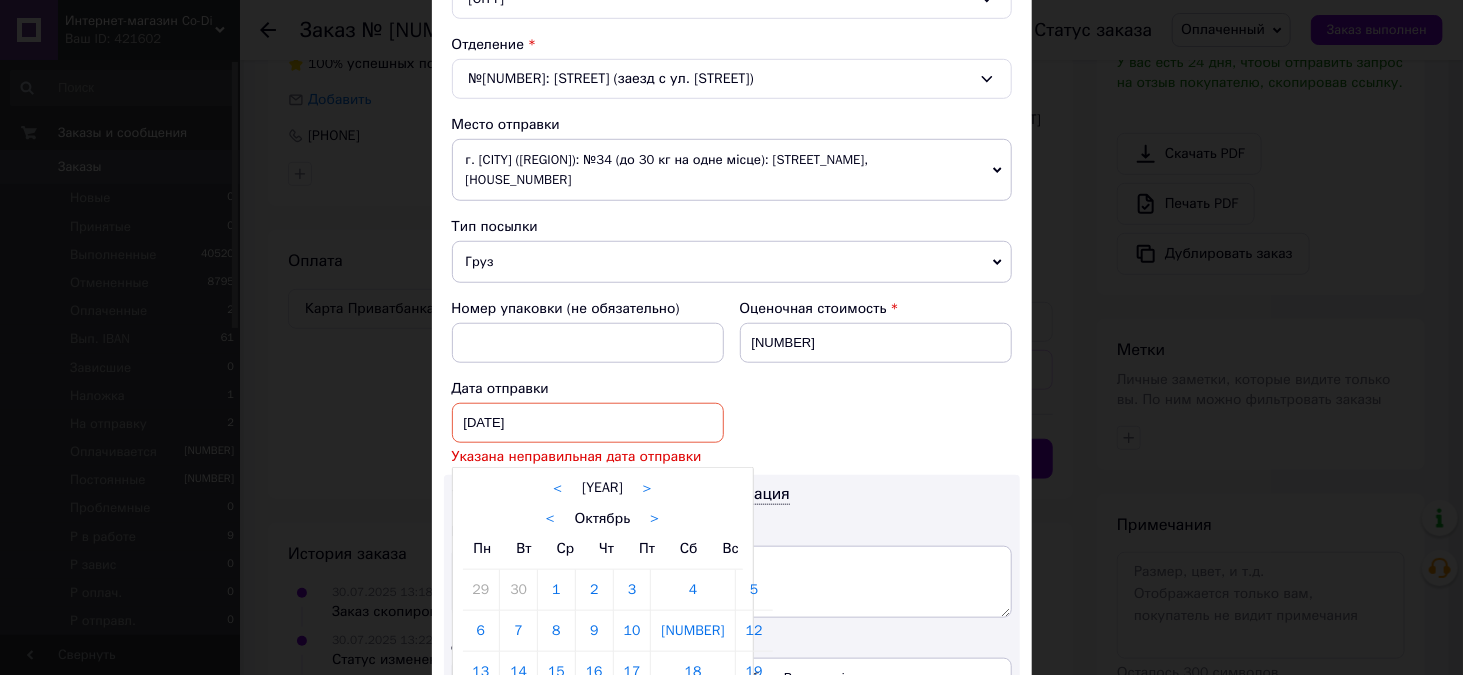 click on "< Октябрь >" at bounding box center (603, 518) 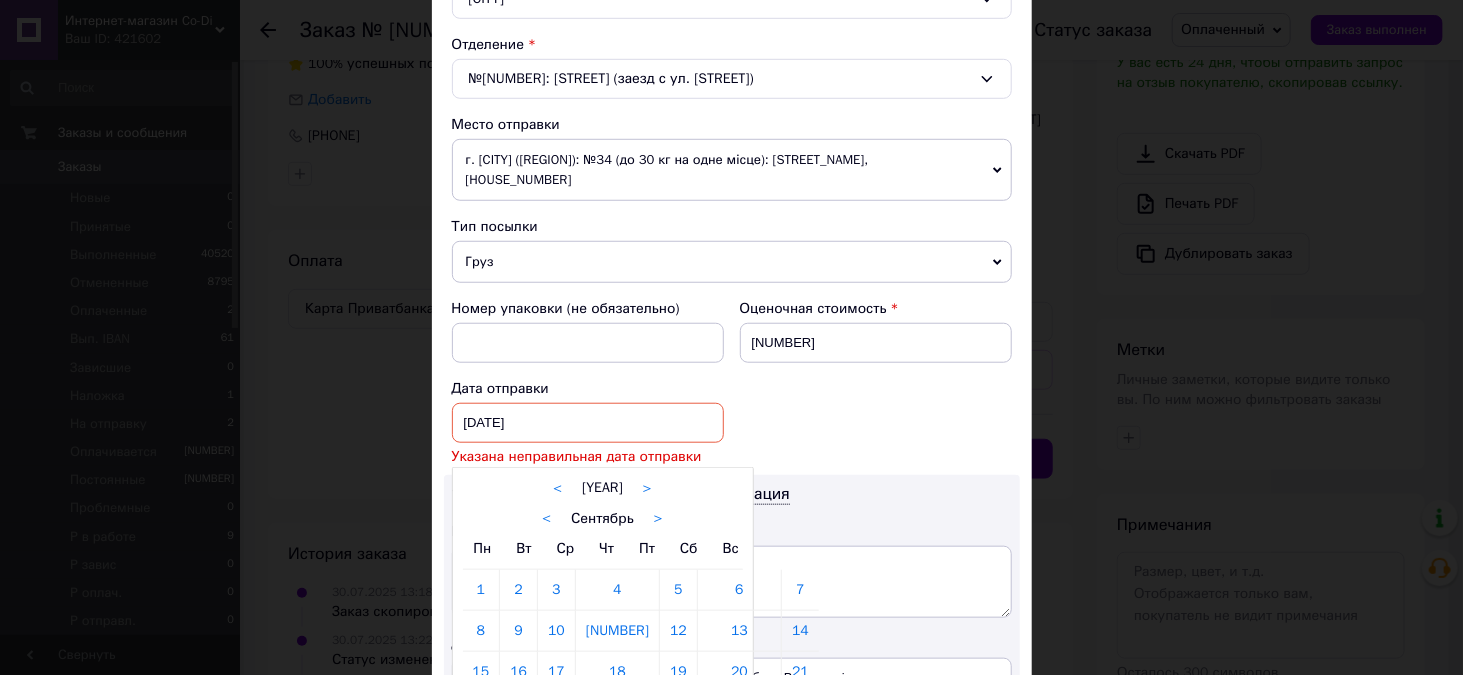 click on "< Сентябрь >" at bounding box center [603, 518] 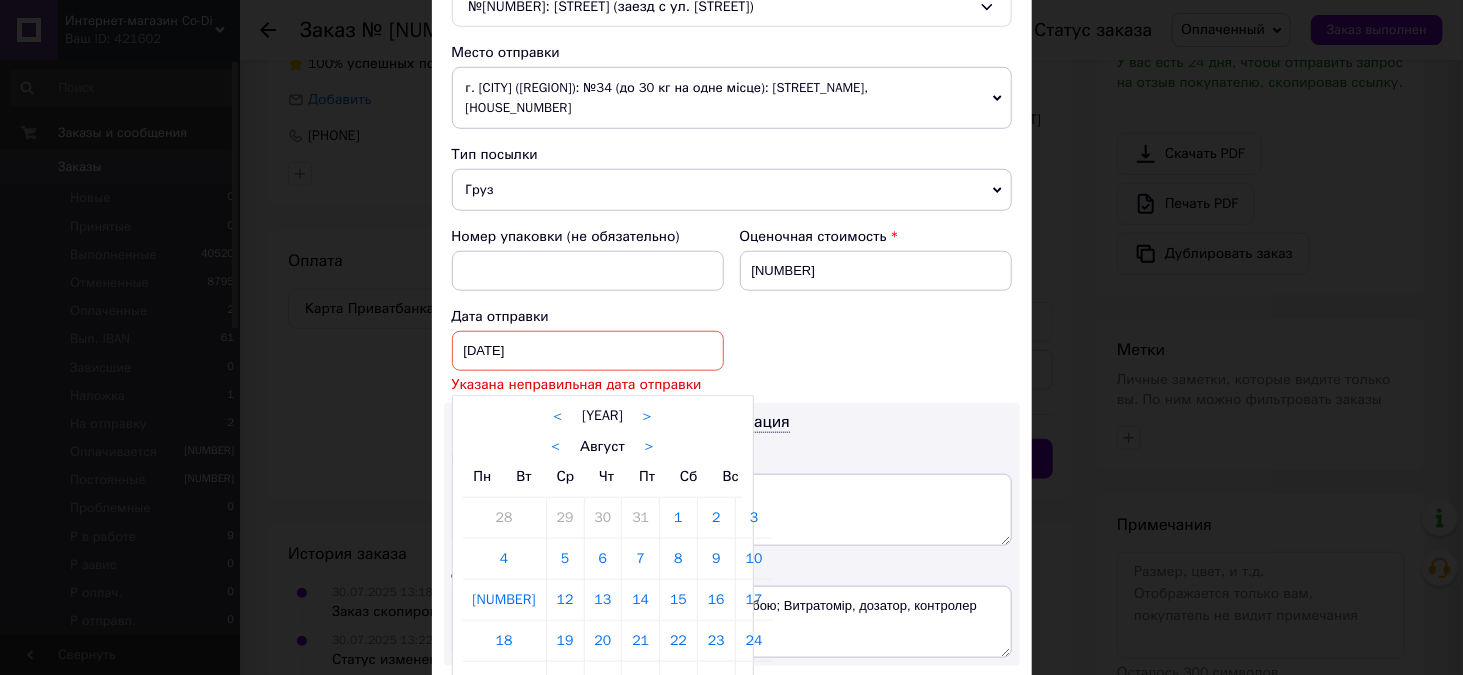 scroll, scrollTop: 700, scrollLeft: 0, axis: vertical 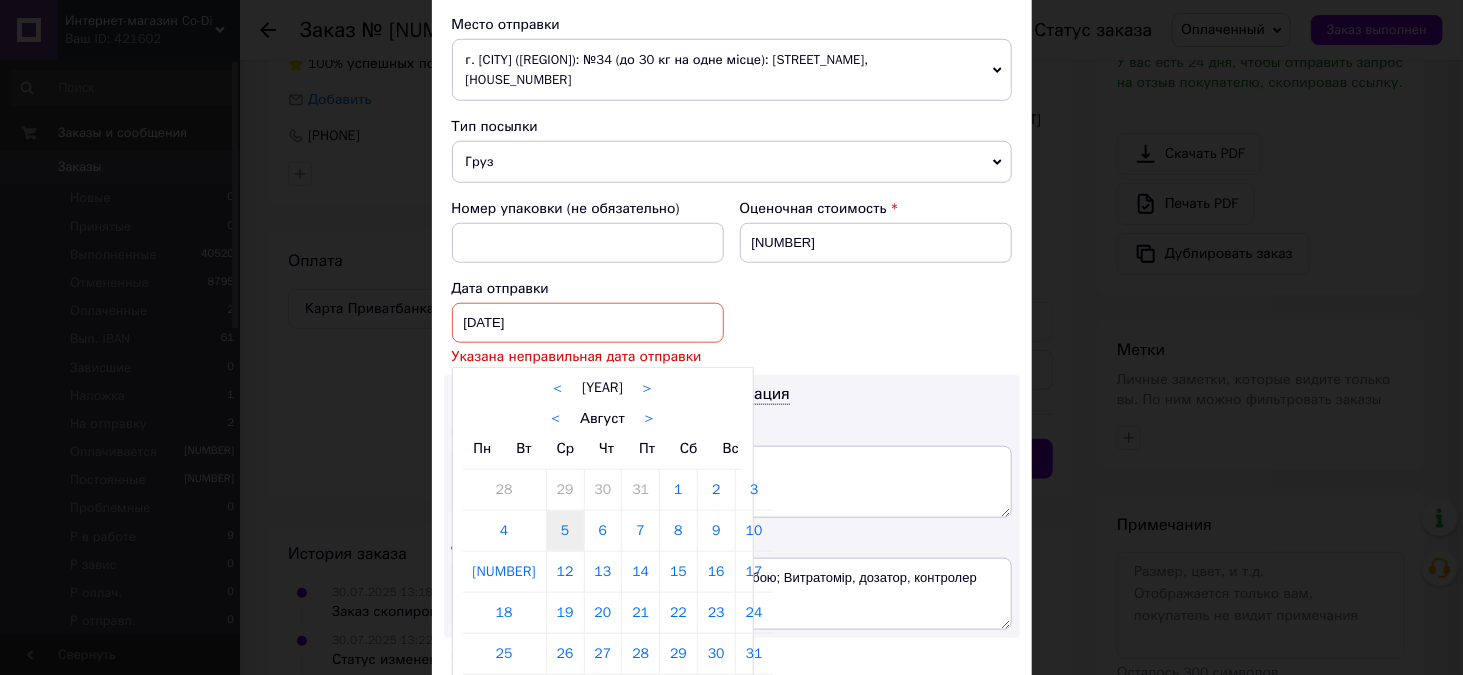 click on "5" at bounding box center [565, 531] 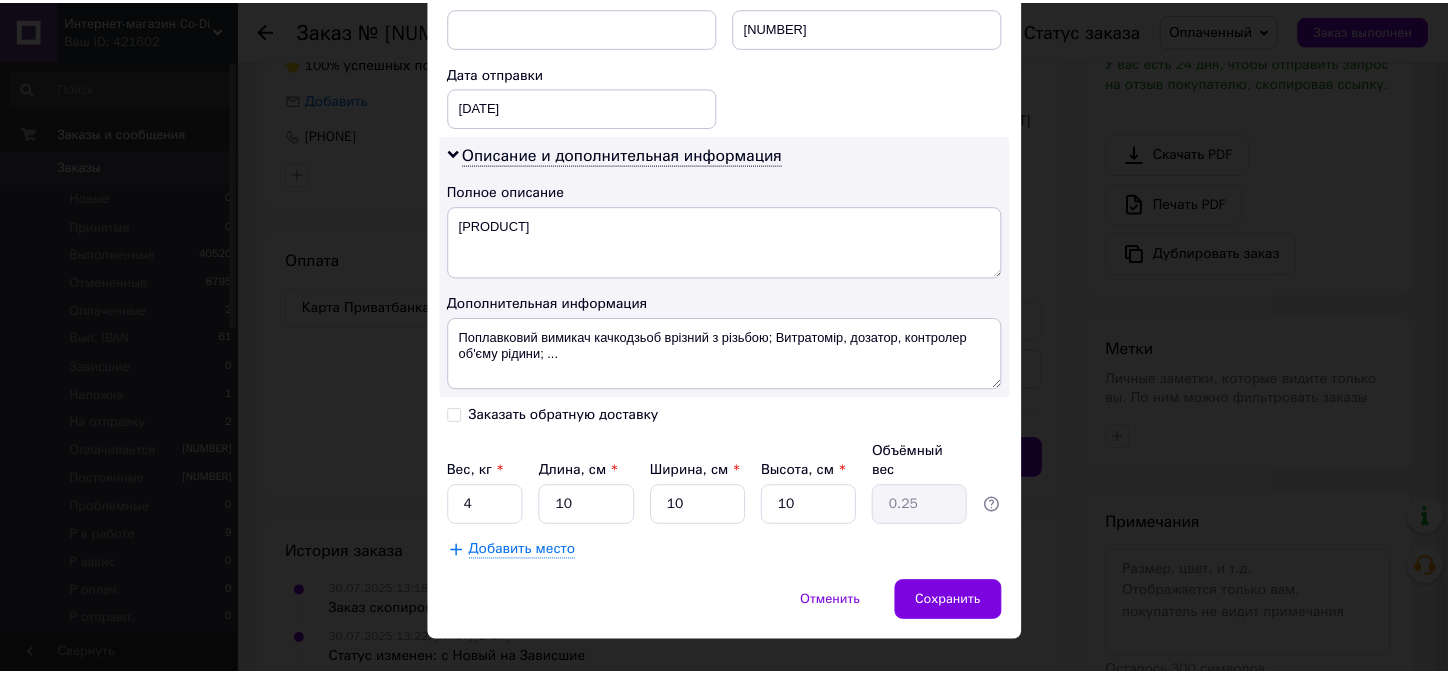 scroll, scrollTop: 919, scrollLeft: 0, axis: vertical 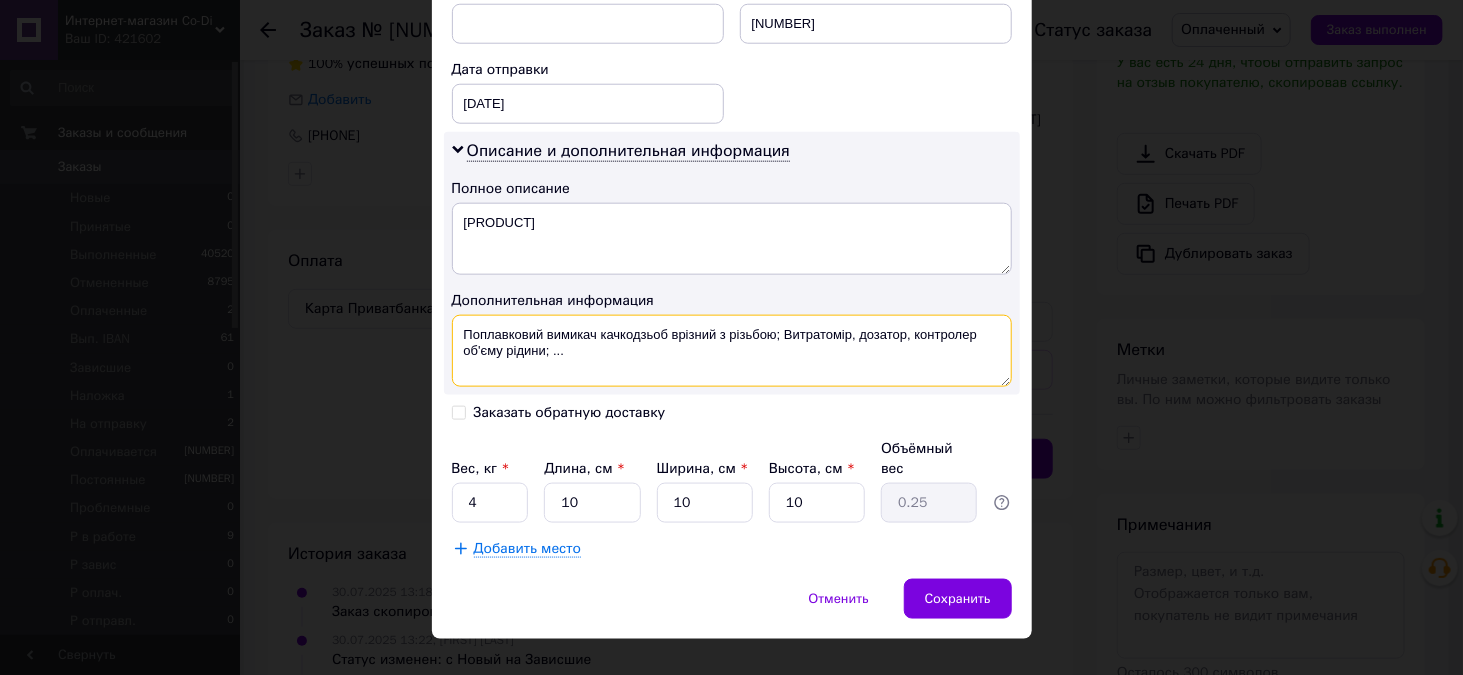 click on "Поплавковий вимикач качкодзьоб врізний з різьбою; Витратомір, дозатор, контролер об'єму рідини; ..." at bounding box center [732, 351] 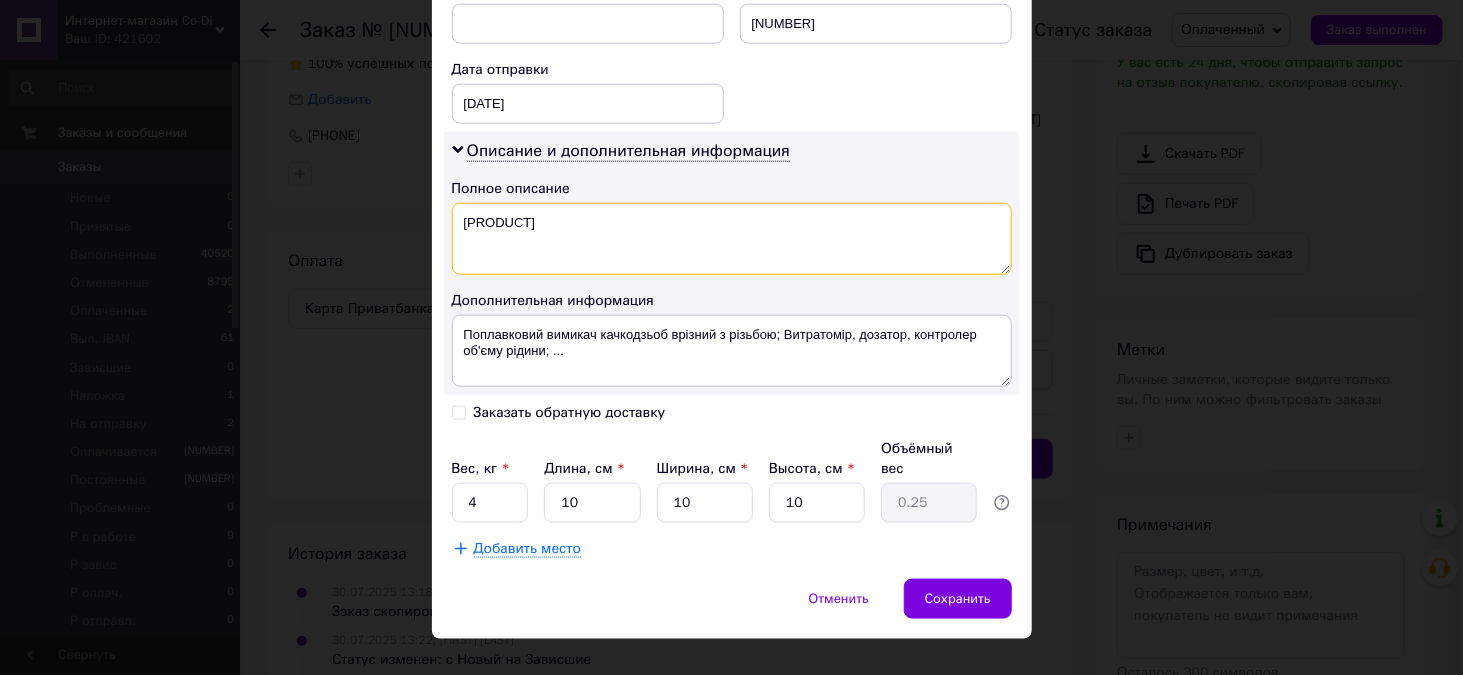 drag, startPoint x: 812, startPoint y: 220, endPoint x: 456, endPoint y: 197, distance: 356.74222 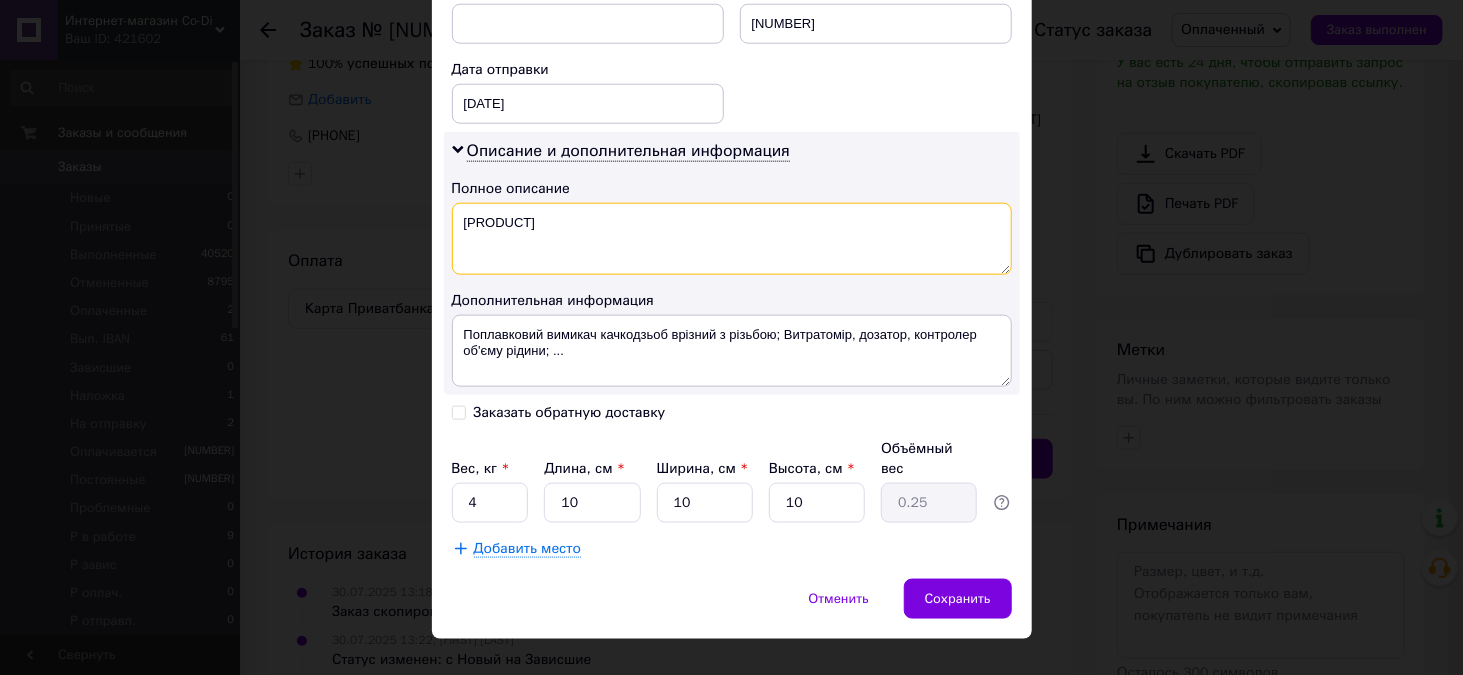 click on "[PRODUCT]" at bounding box center (732, 239) 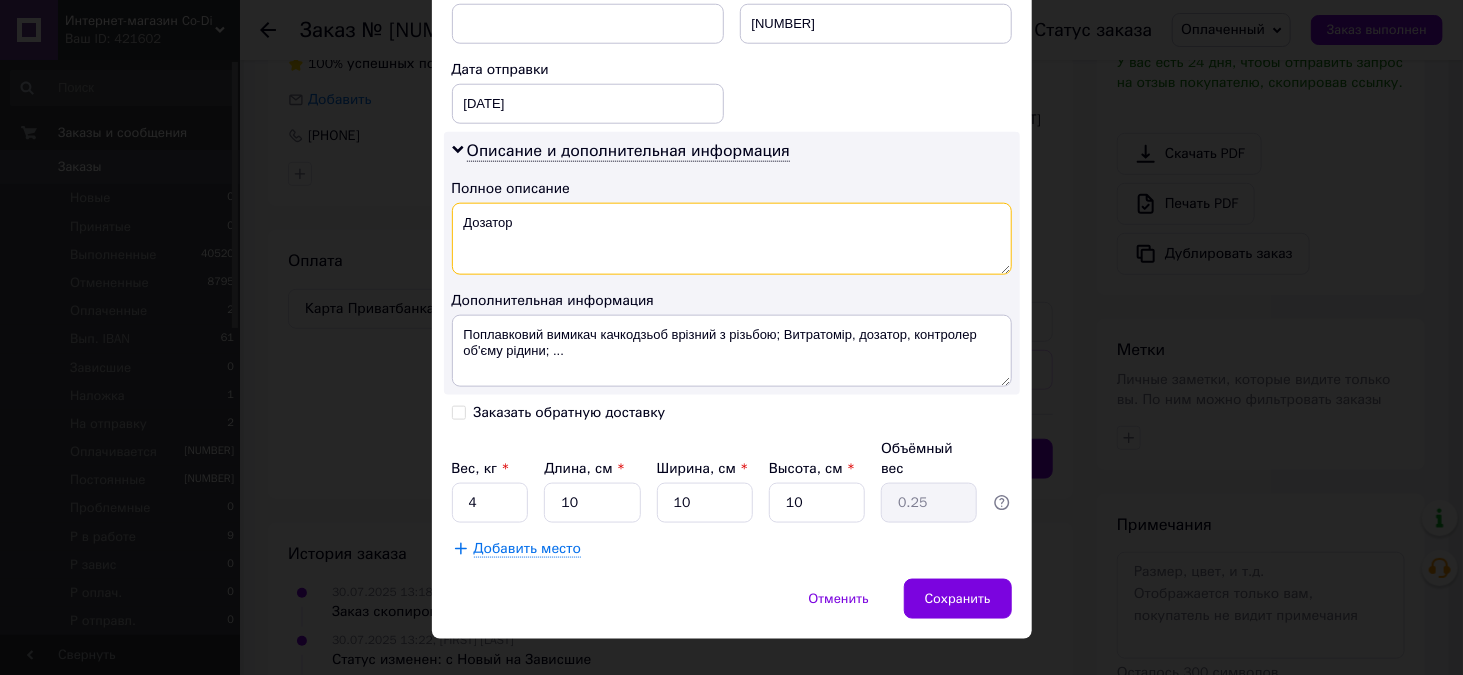 type on "Дозатор" 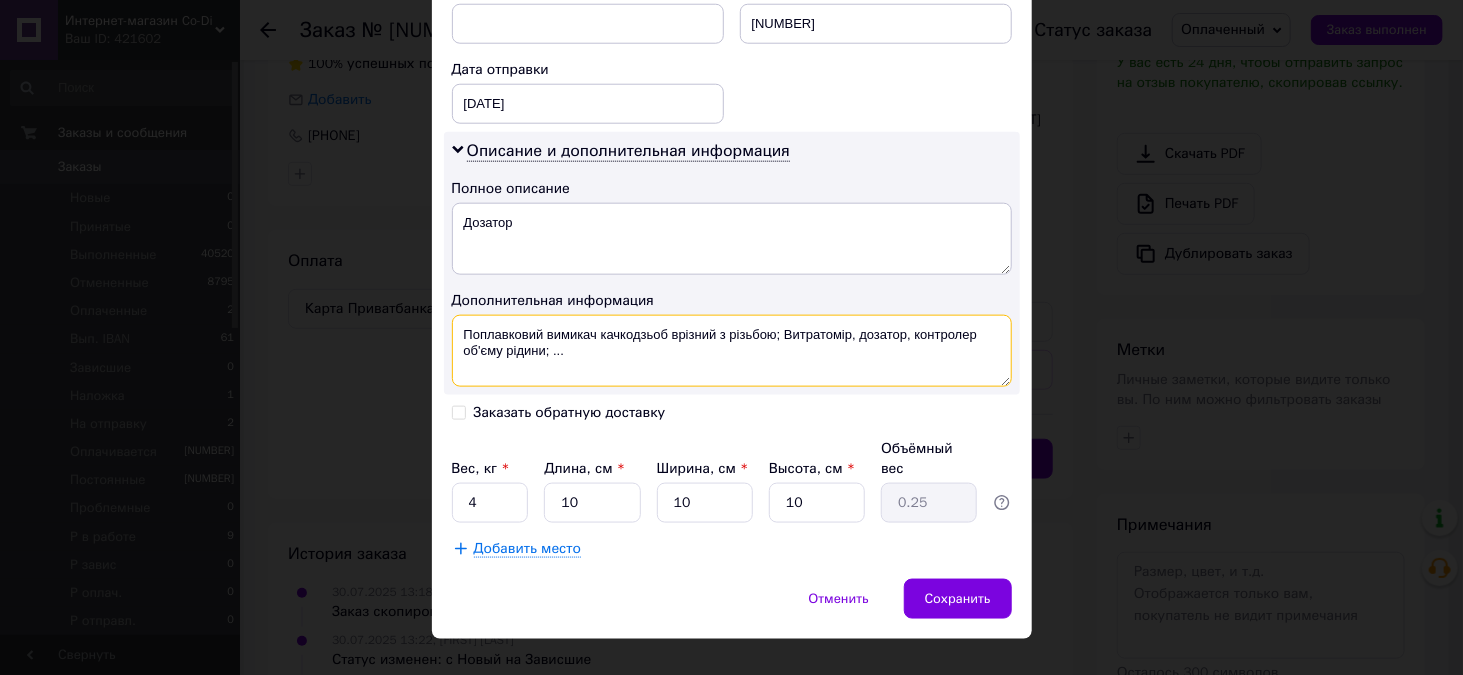 drag, startPoint x: 598, startPoint y: 357, endPoint x: 449, endPoint y: 305, distance: 157.81319 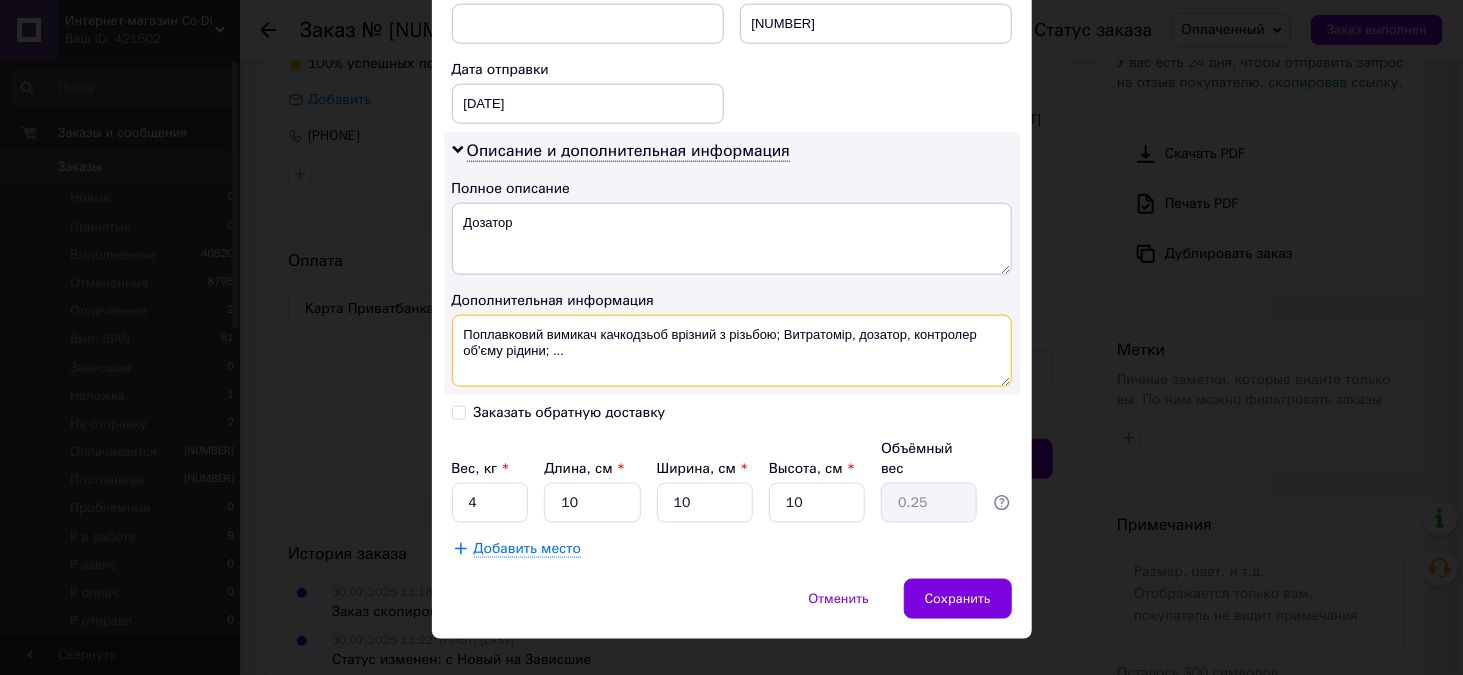 click on "Поплавковий вимикач качкодзьоб врізний з різьбою; Витратомір, дозатор, контролер об'єму рідини; ..." at bounding box center (732, 351) 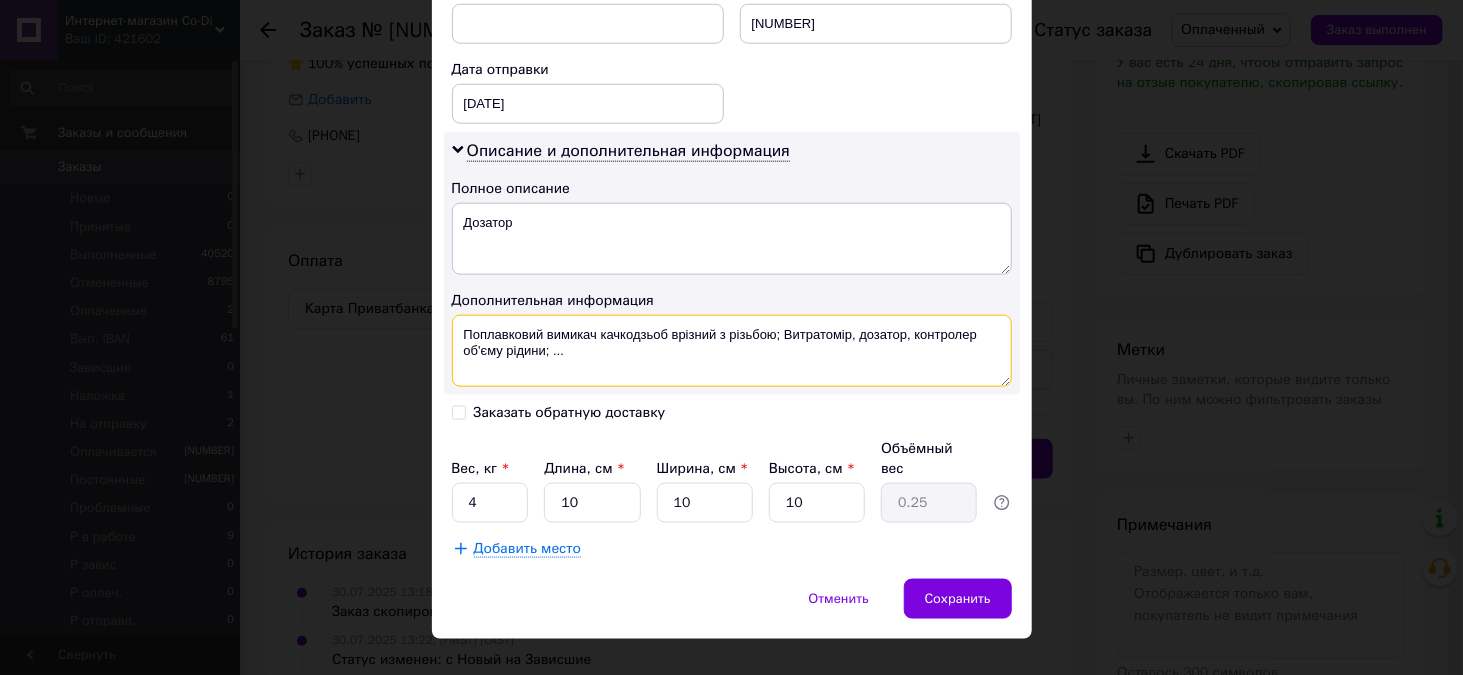 type on "д" 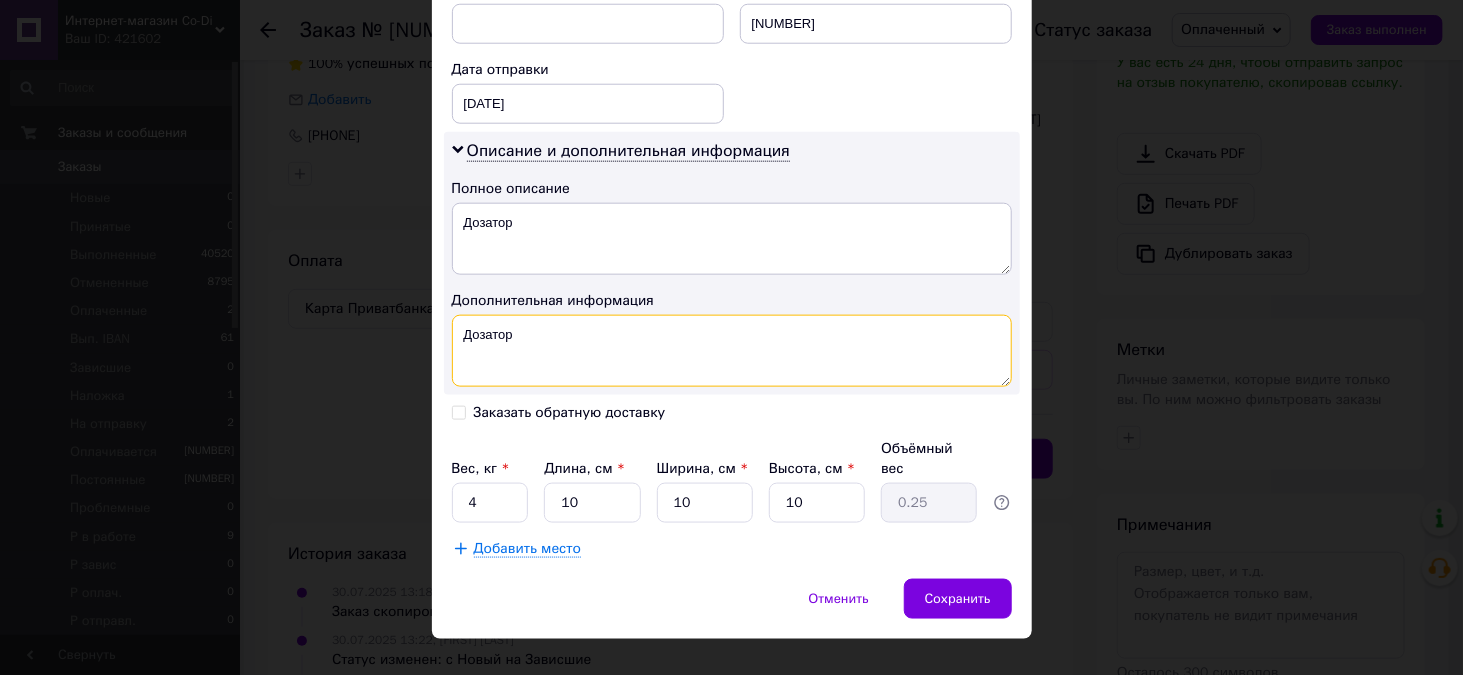 type on "Дозатор" 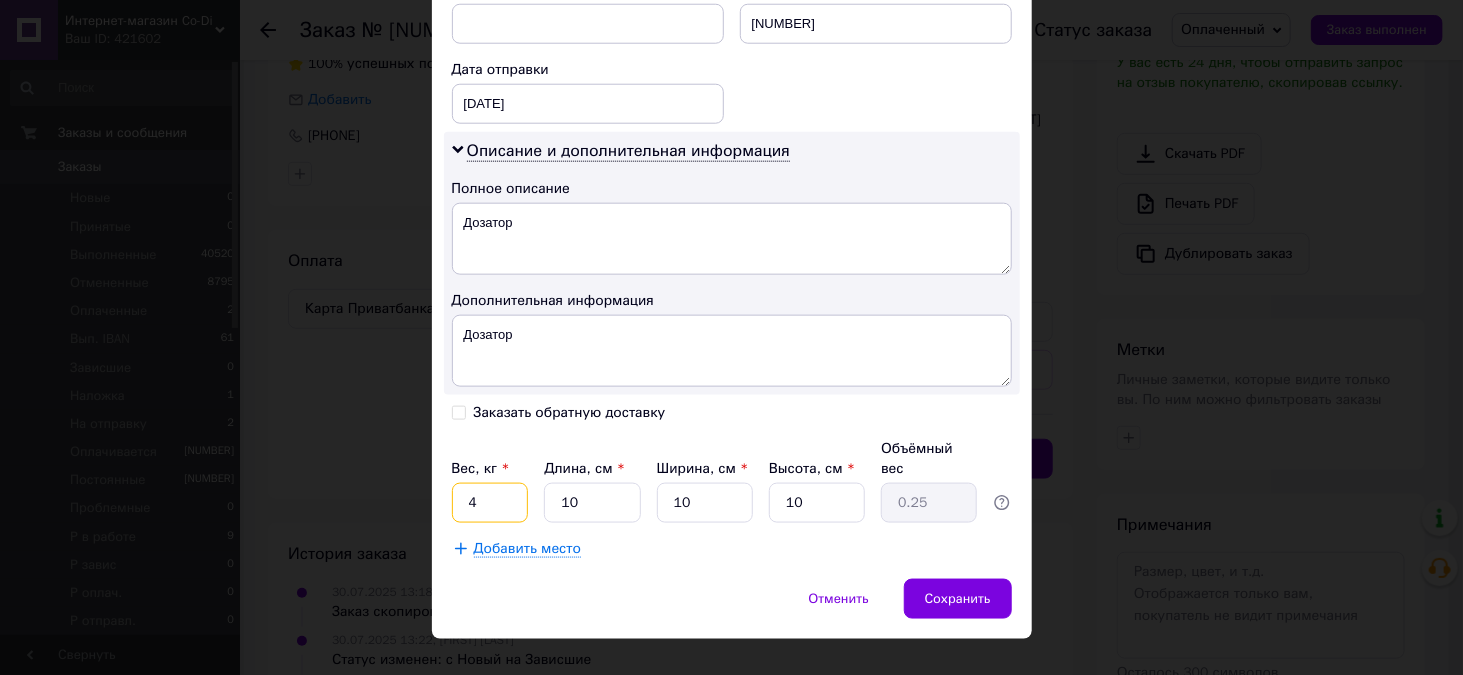 drag, startPoint x: 487, startPoint y: 462, endPoint x: 453, endPoint y: 463, distance: 34.0147 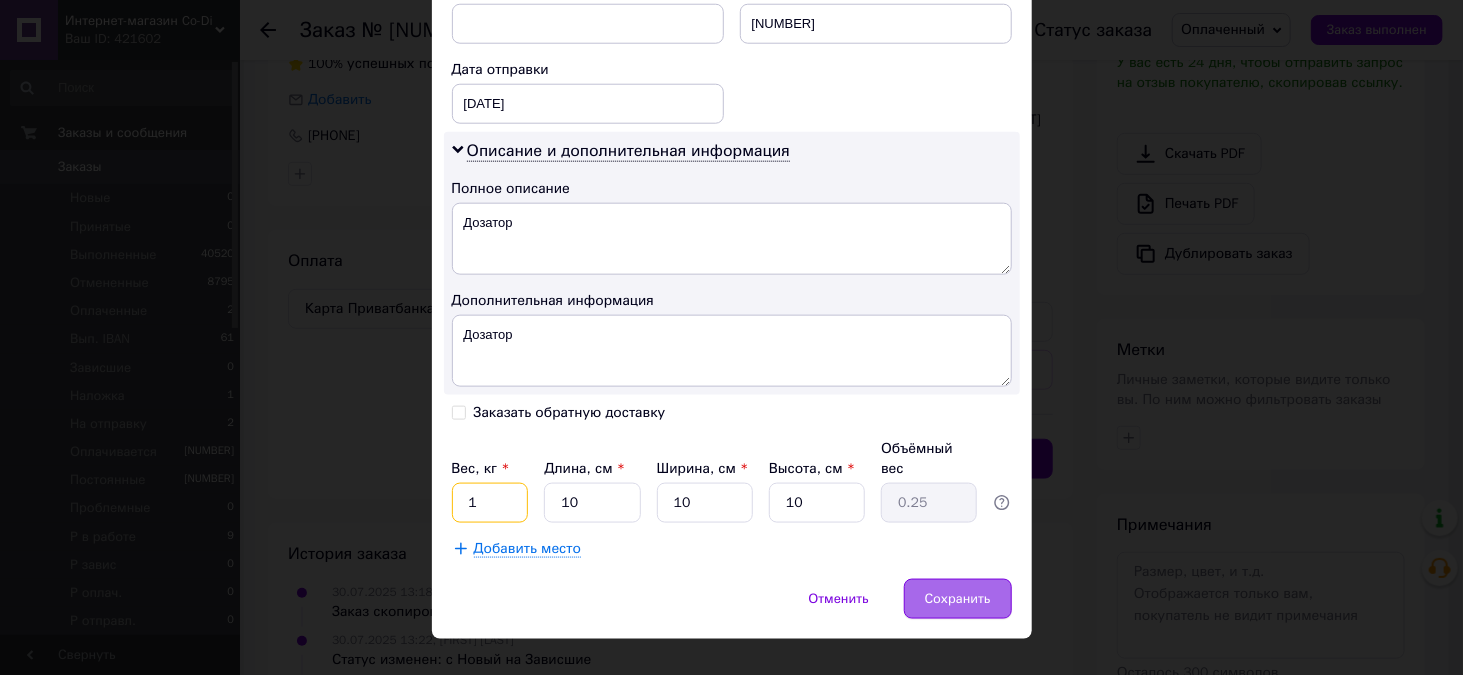 type on "1" 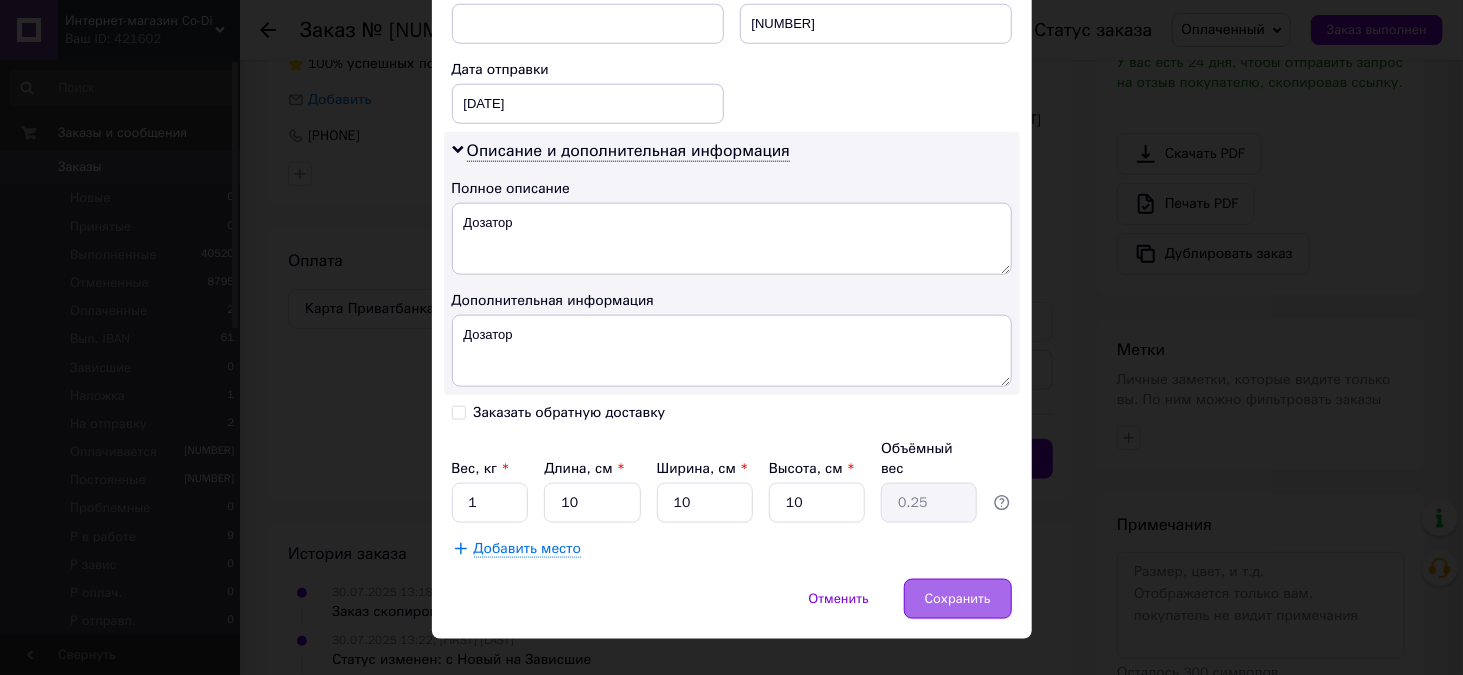 click on "Сохранить" at bounding box center (958, 599) 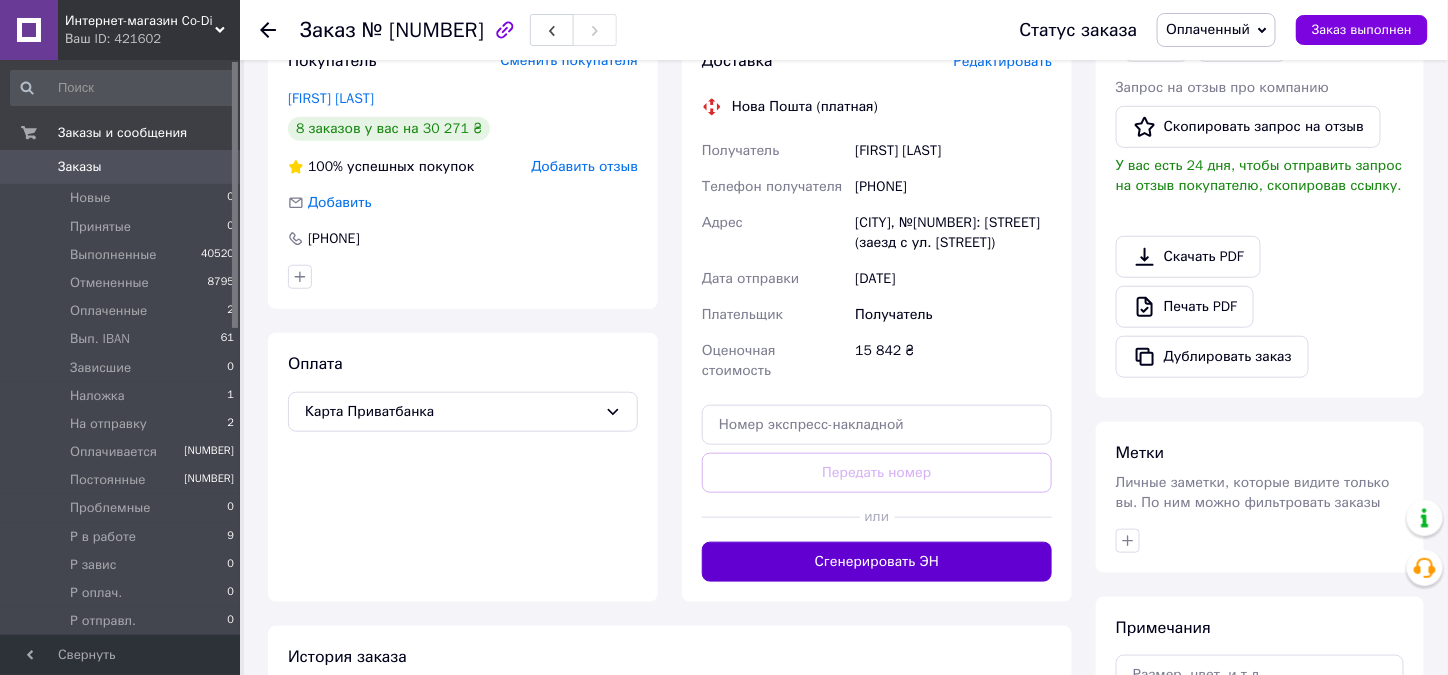 scroll, scrollTop: 400, scrollLeft: 0, axis: vertical 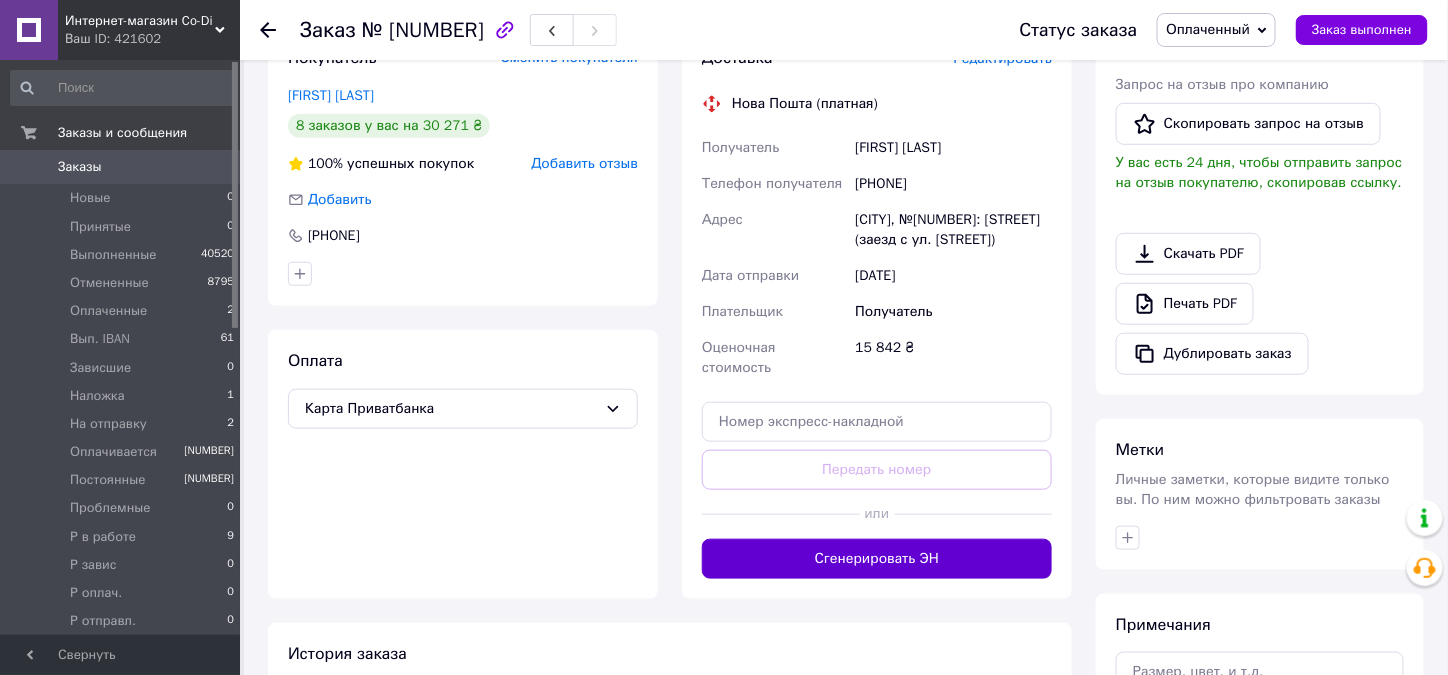 click on "Сгенерировать ЭН" at bounding box center [877, 559] 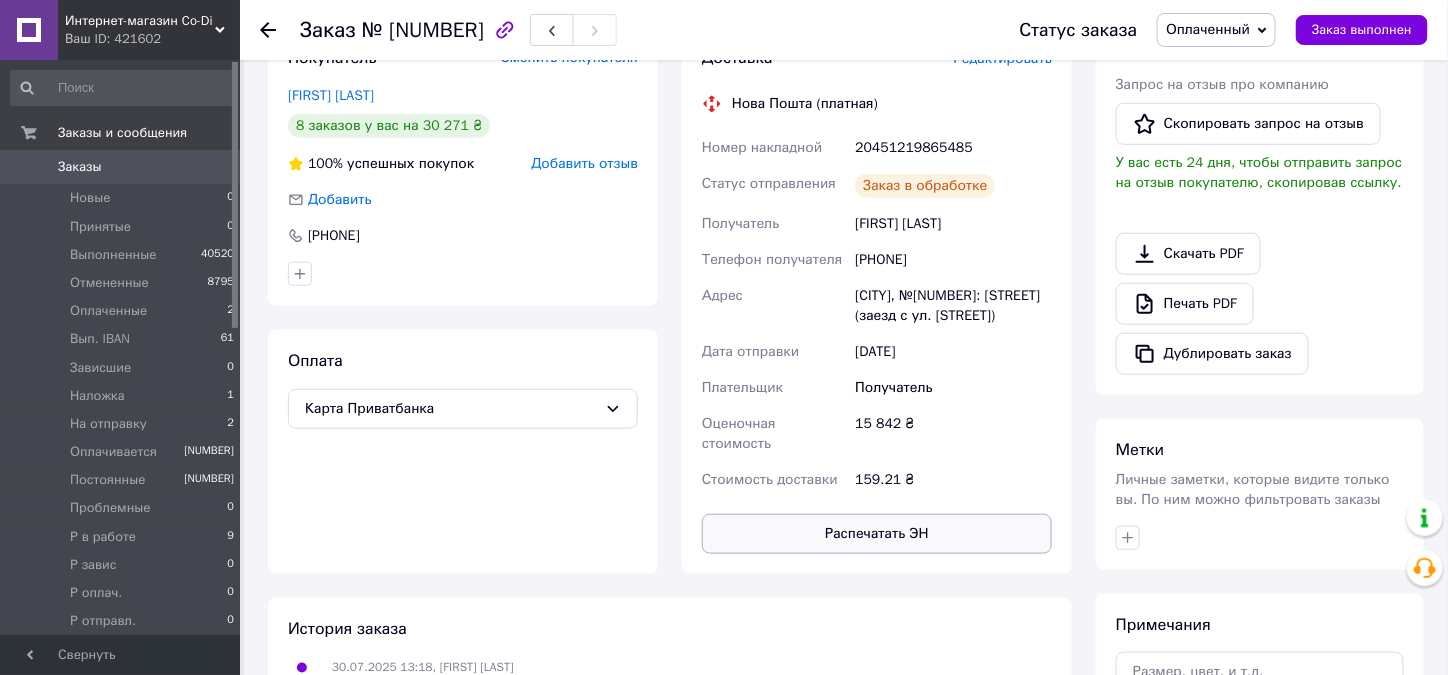 click on "Распечатать ЭН" at bounding box center [877, 534] 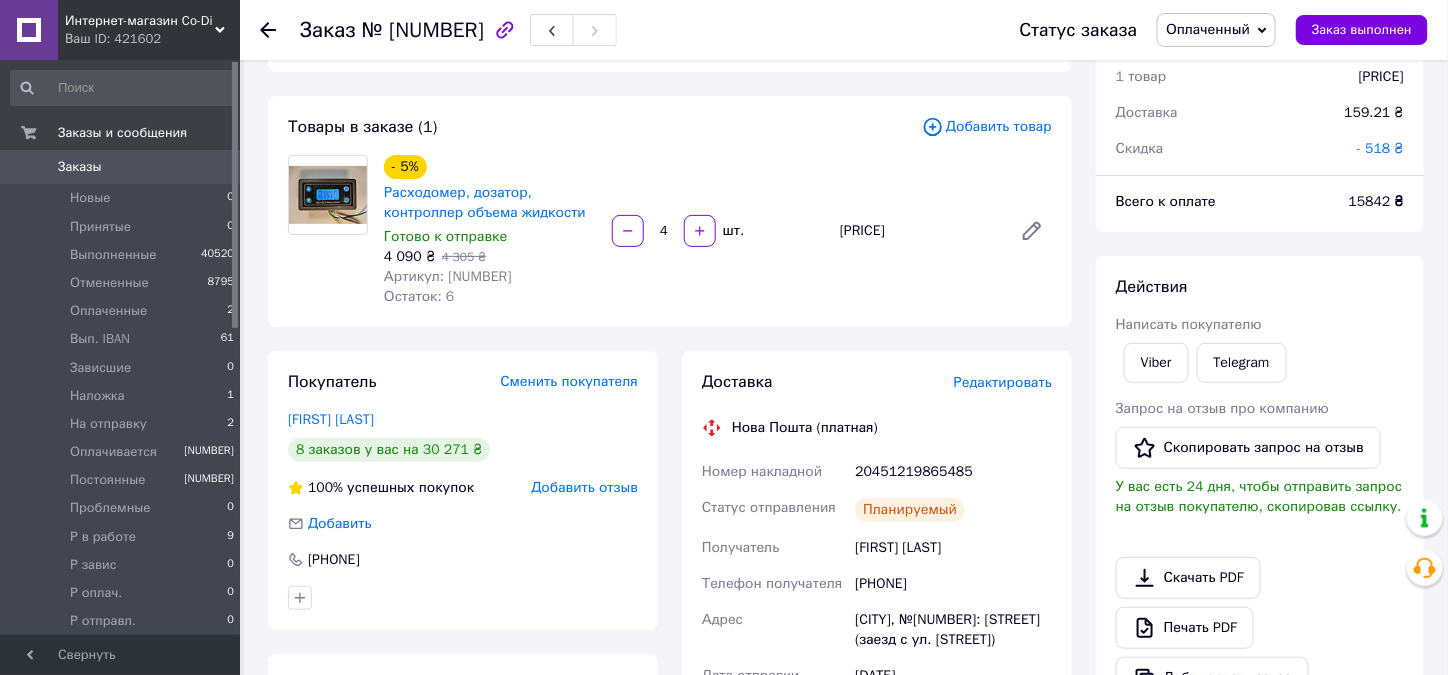 scroll, scrollTop: 0, scrollLeft: 0, axis: both 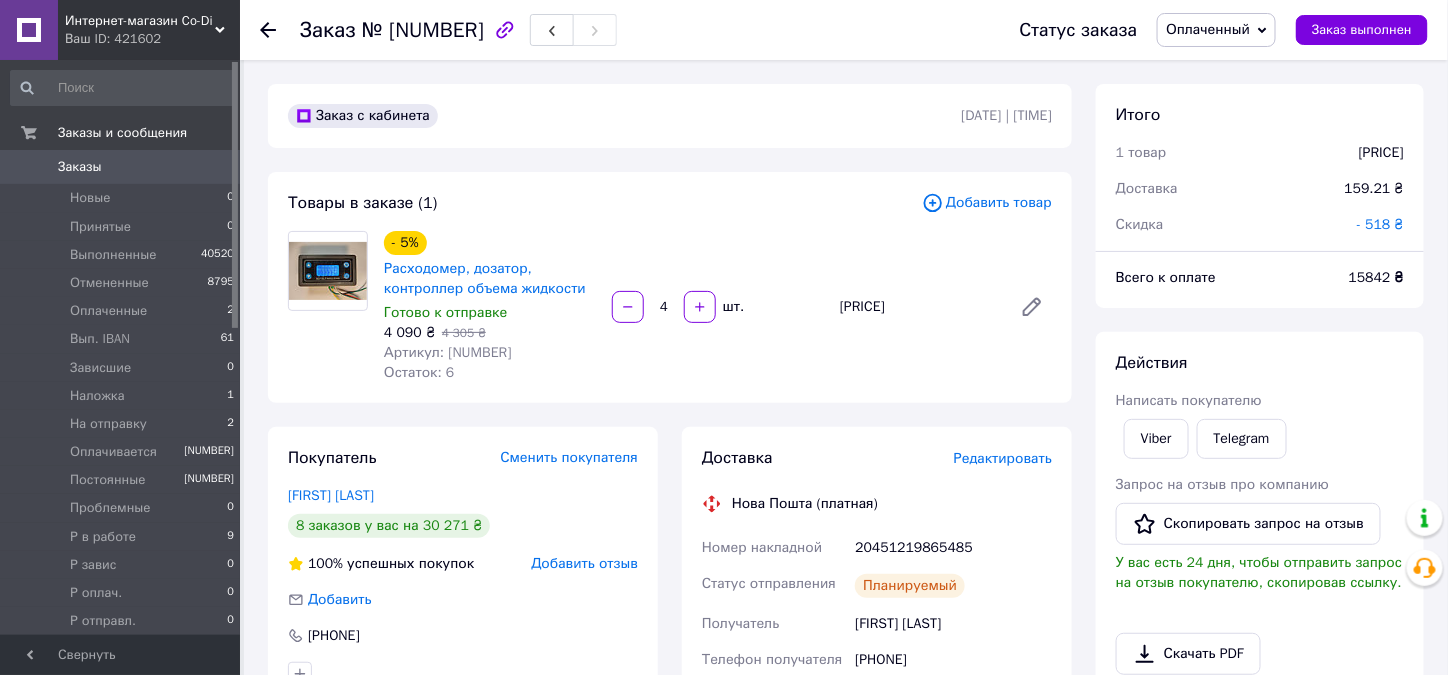 click on "Оплаченный" at bounding box center (1208, 29) 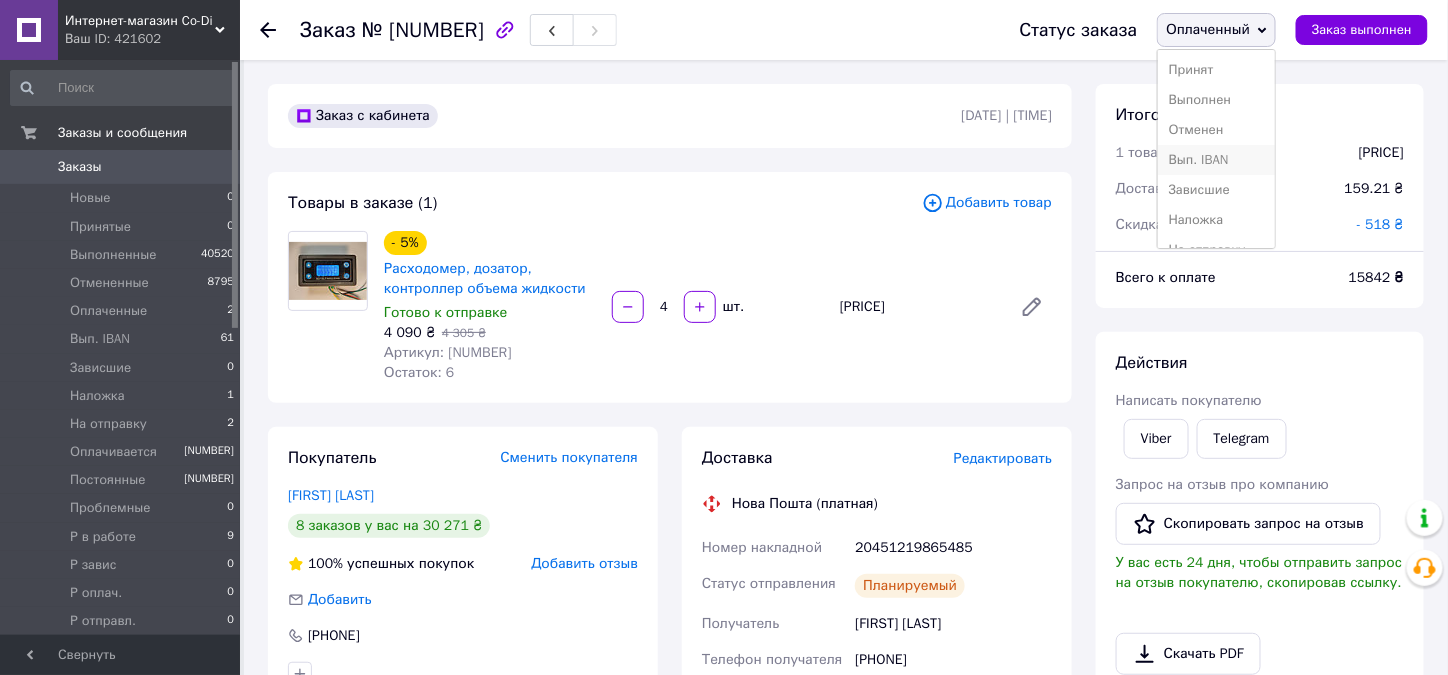 scroll, scrollTop: 100, scrollLeft: 0, axis: vertical 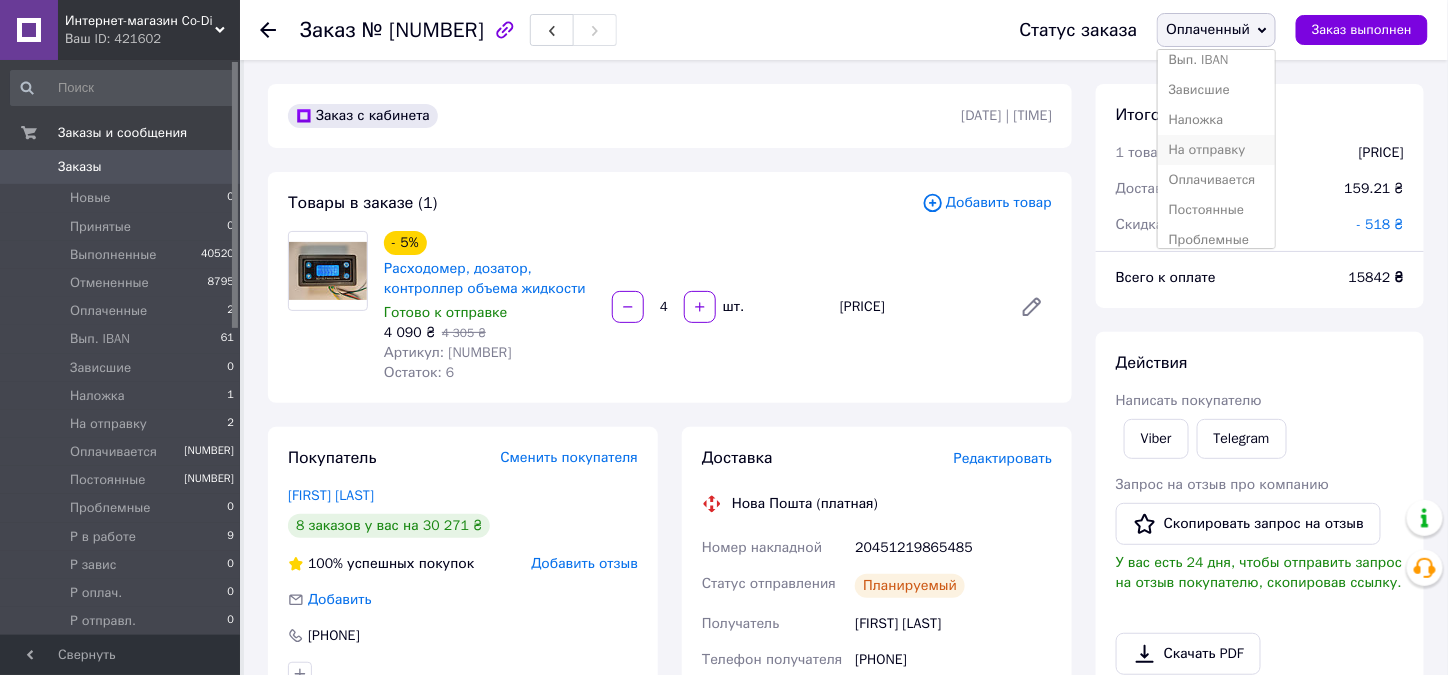 click on "На отправку" at bounding box center [1216, 150] 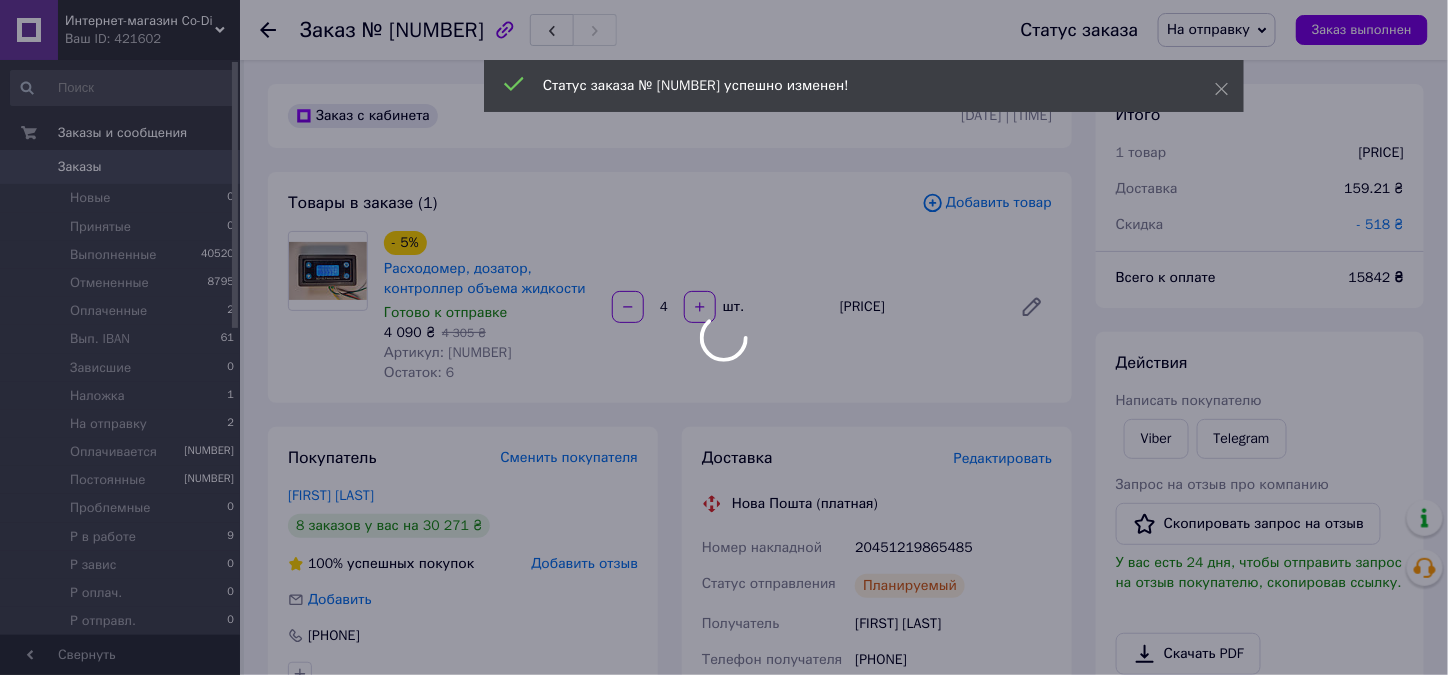 scroll, scrollTop: 48, scrollLeft: 0, axis: vertical 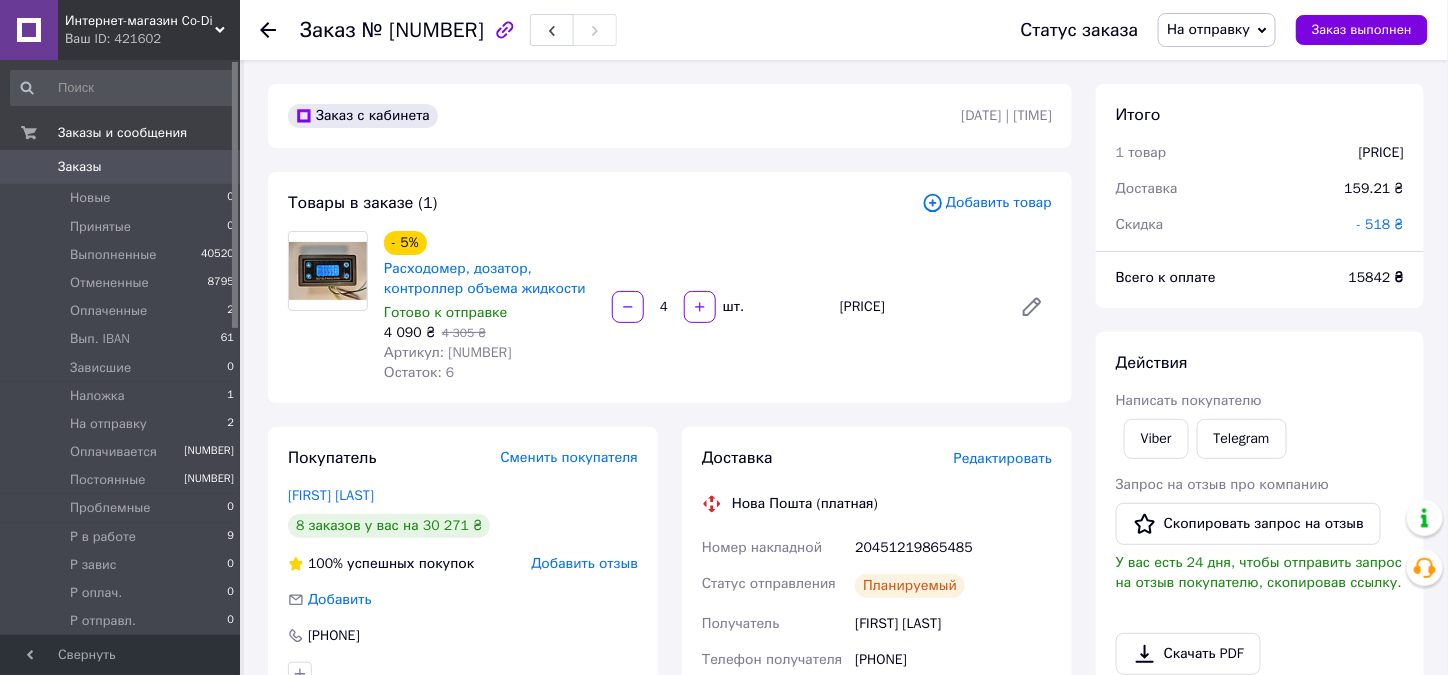 click on "Заказы" at bounding box center (121, 167) 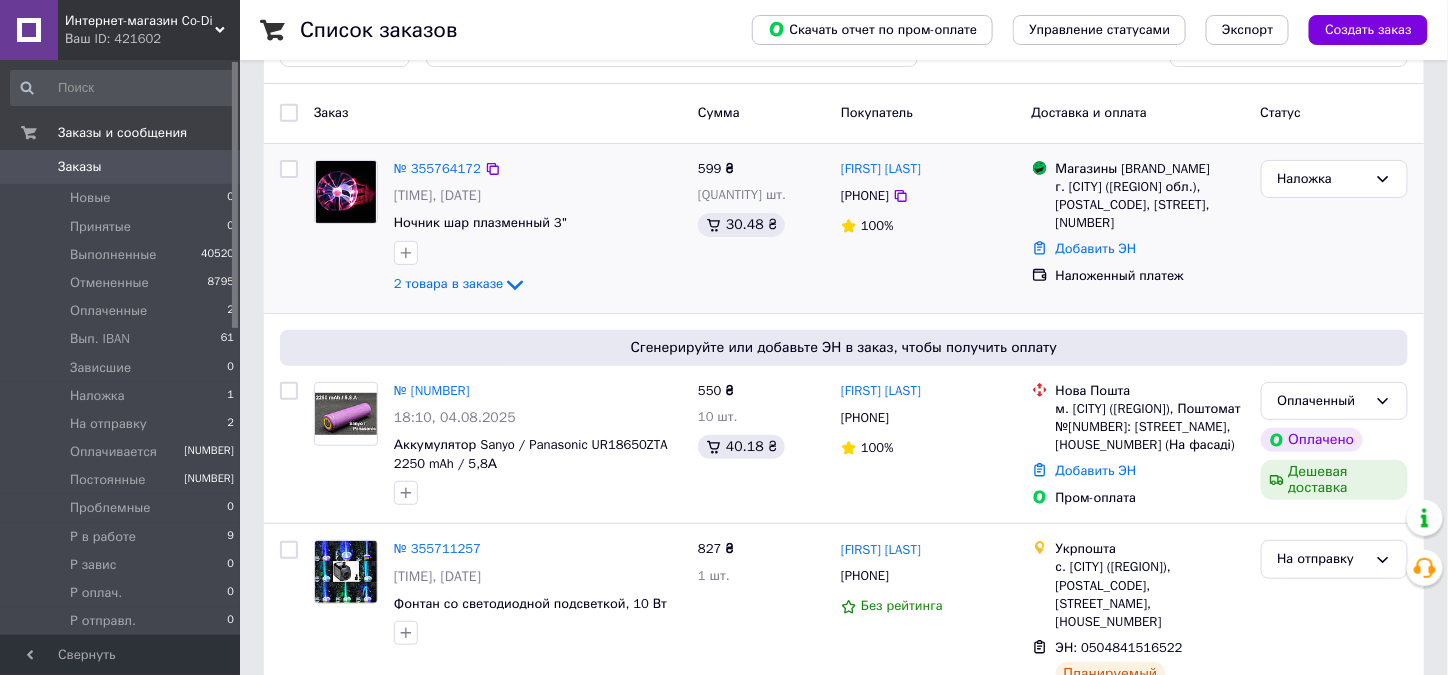 scroll, scrollTop: 100, scrollLeft: 0, axis: vertical 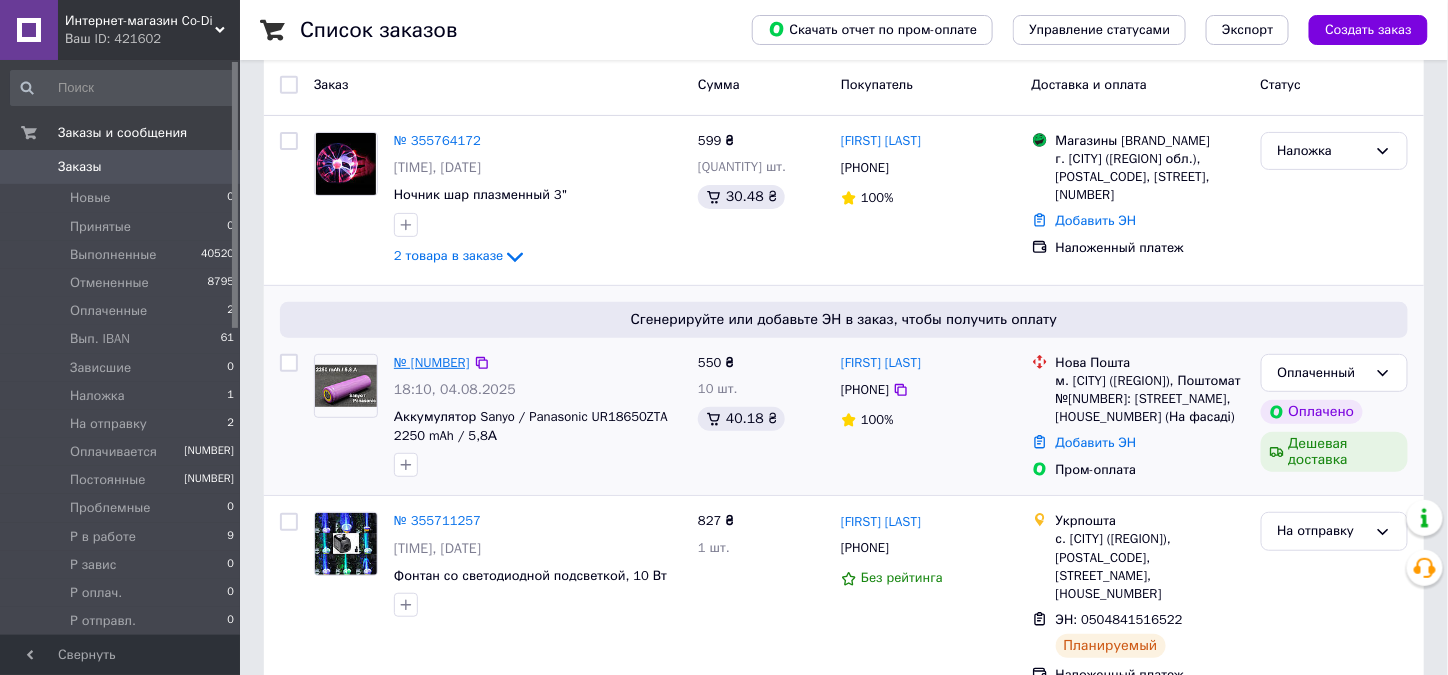 click on "№ [NUMBER]" at bounding box center [432, 362] 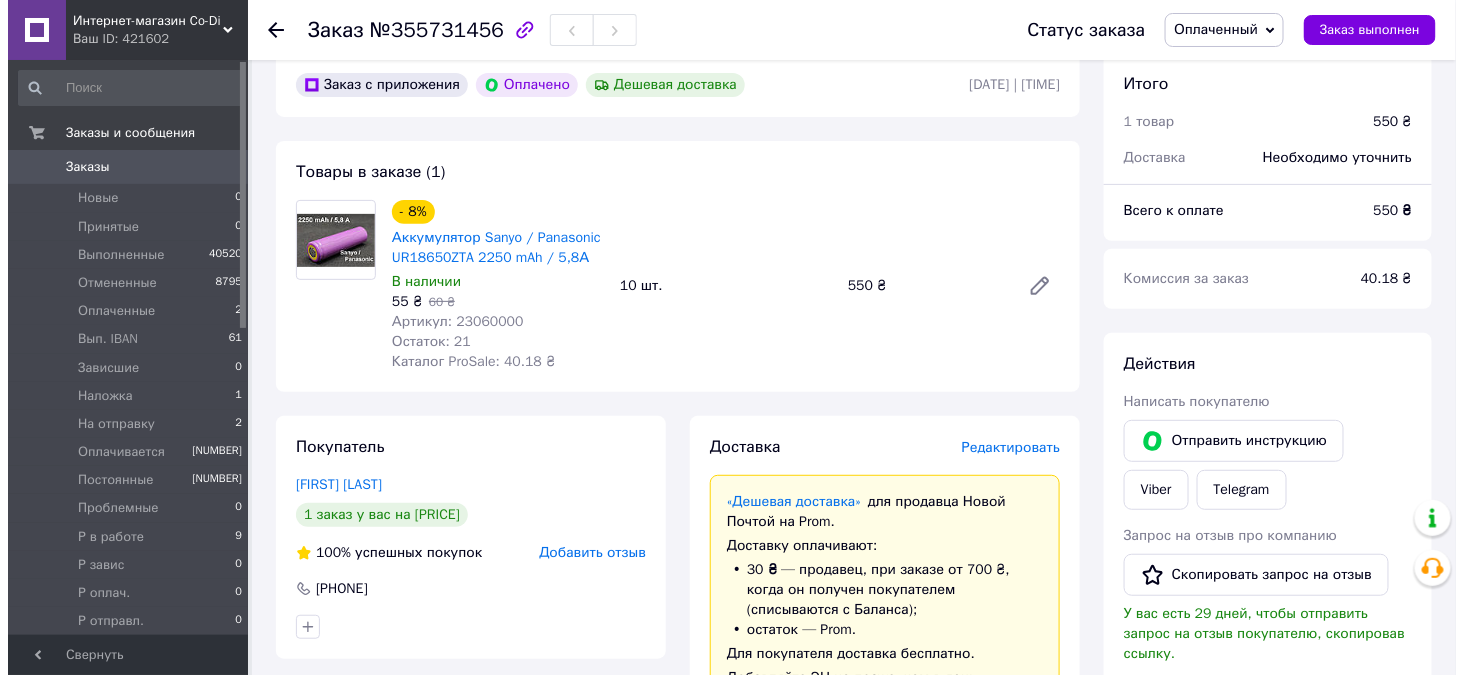 scroll, scrollTop: 0, scrollLeft: 0, axis: both 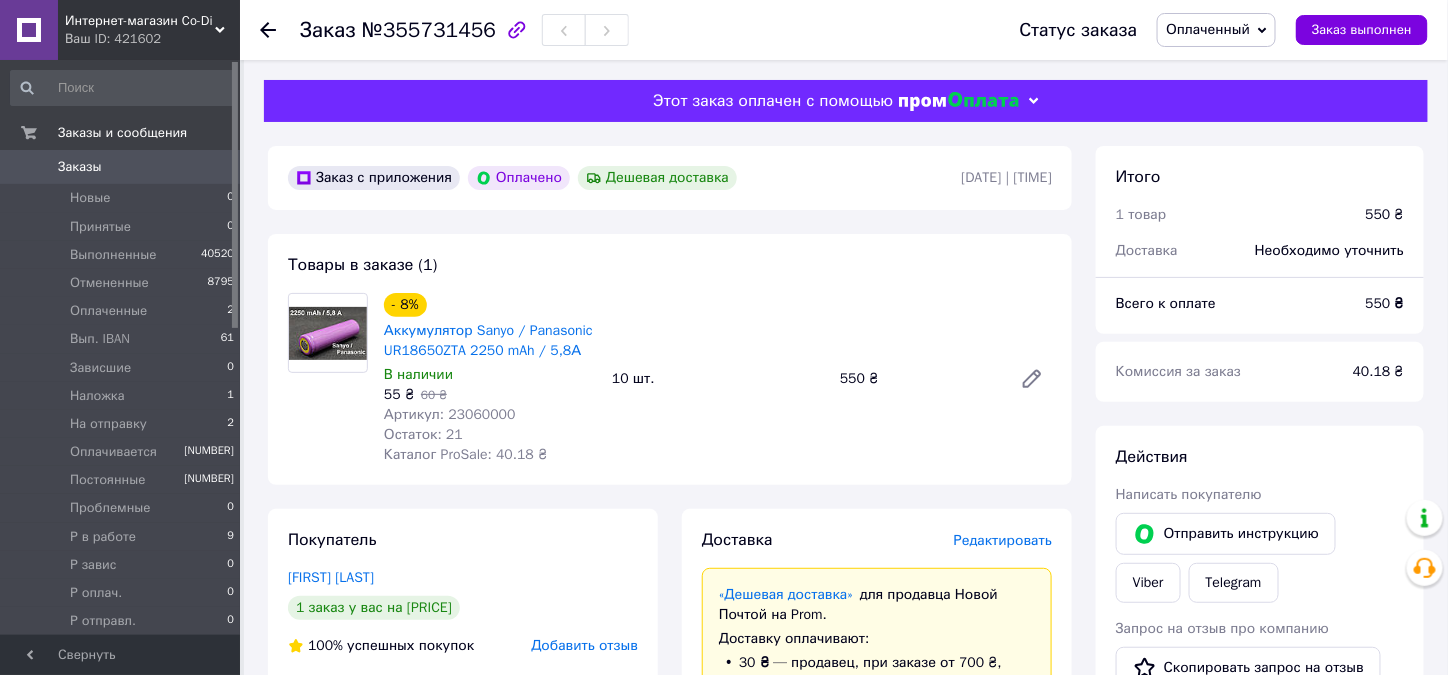 click on "Редактировать" at bounding box center [1003, 540] 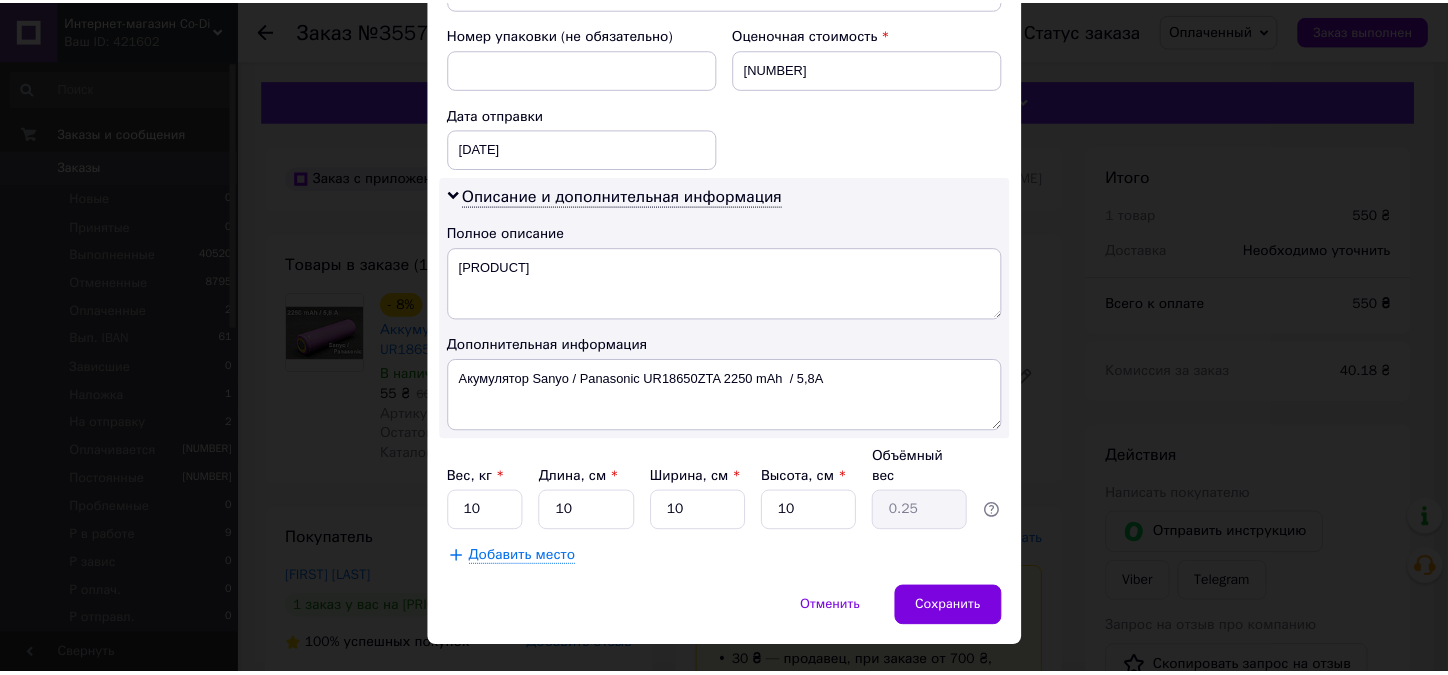 scroll, scrollTop: 883, scrollLeft: 0, axis: vertical 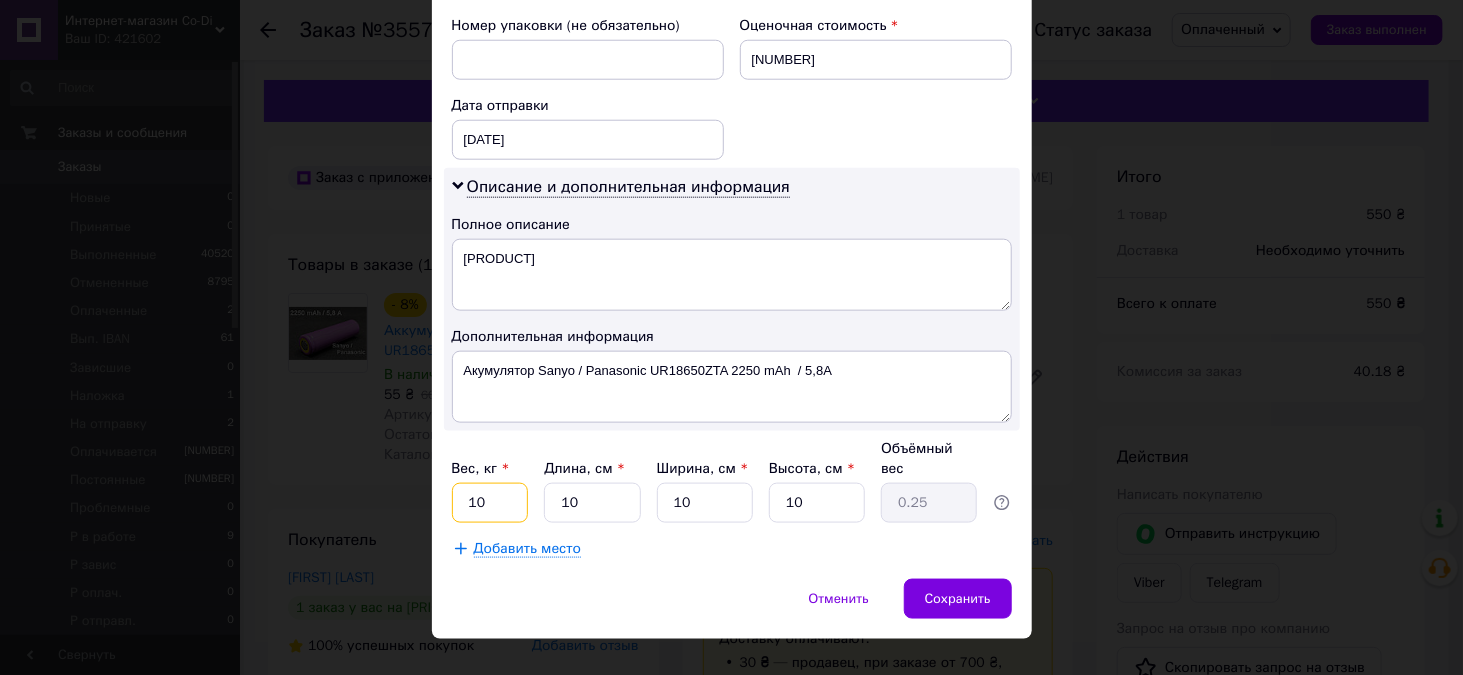 click on "10" at bounding box center [490, 503] 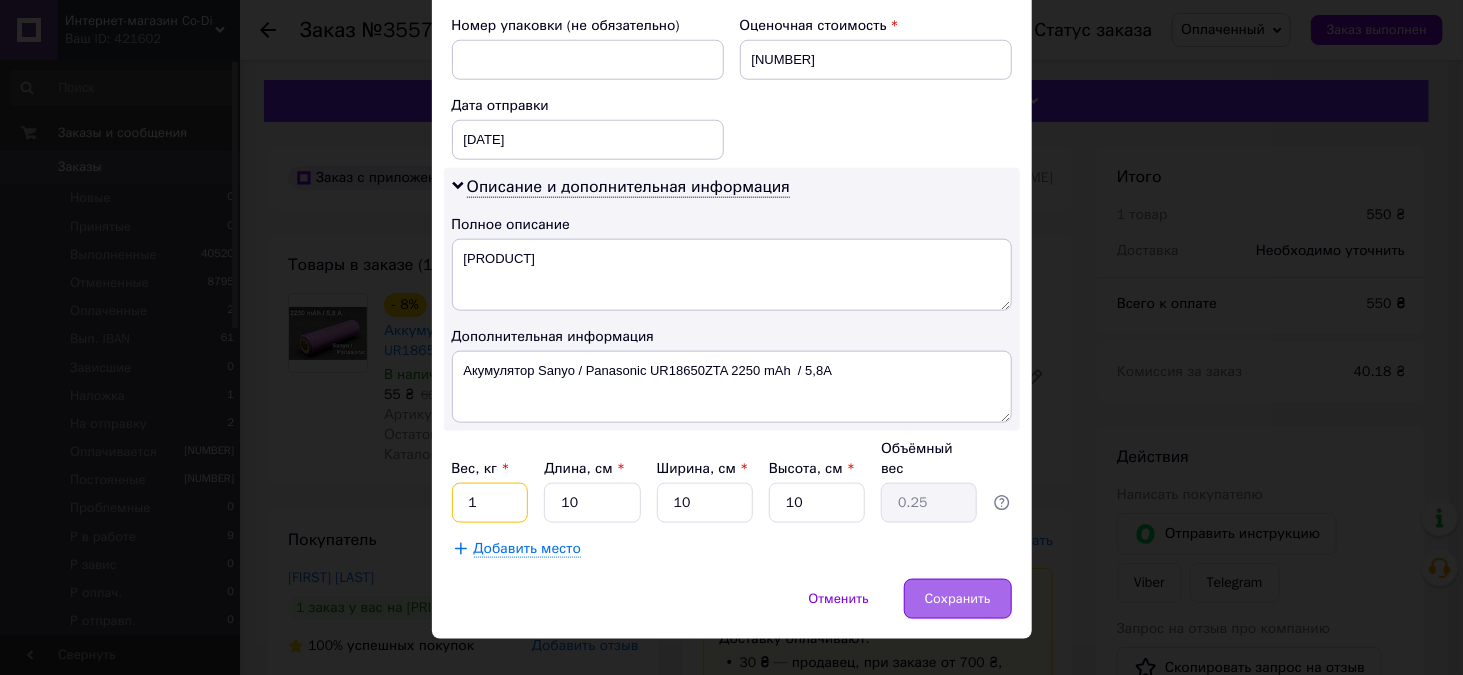 type on "1" 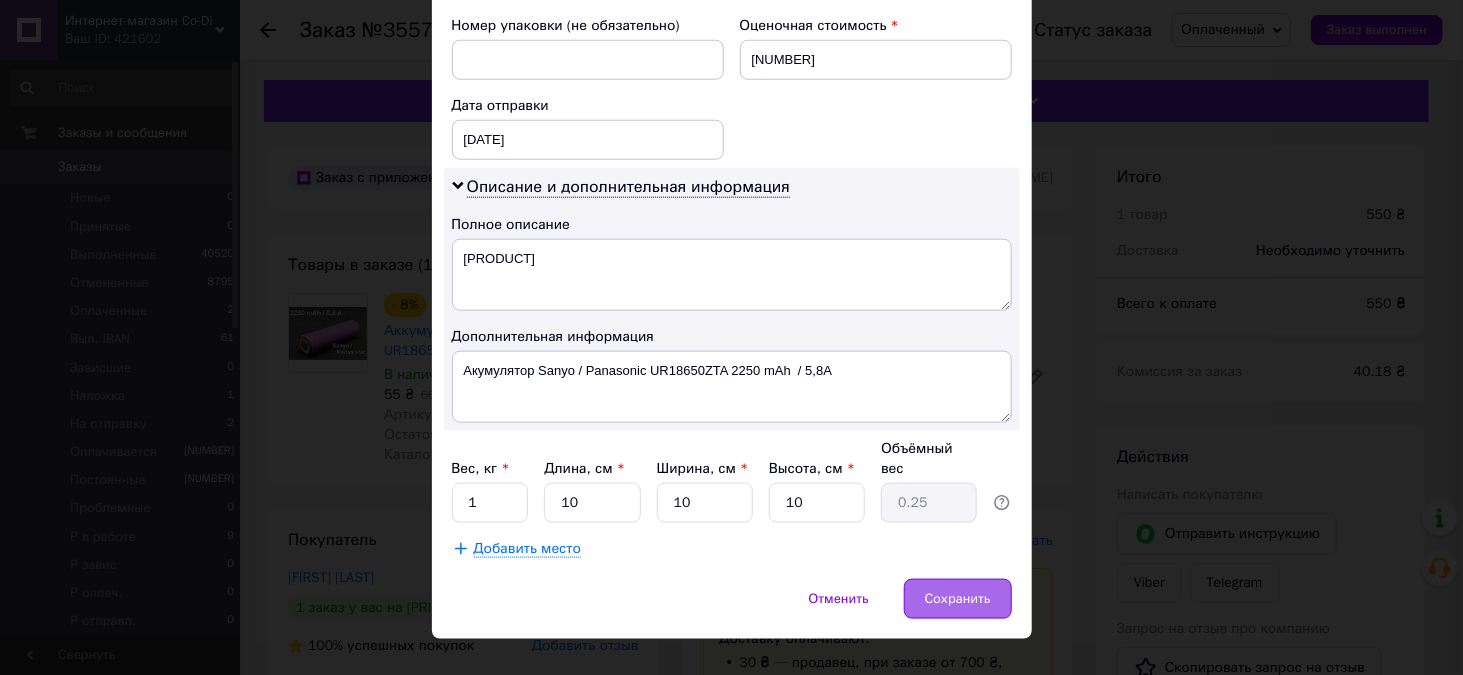 click on "Сохранить" at bounding box center (958, 599) 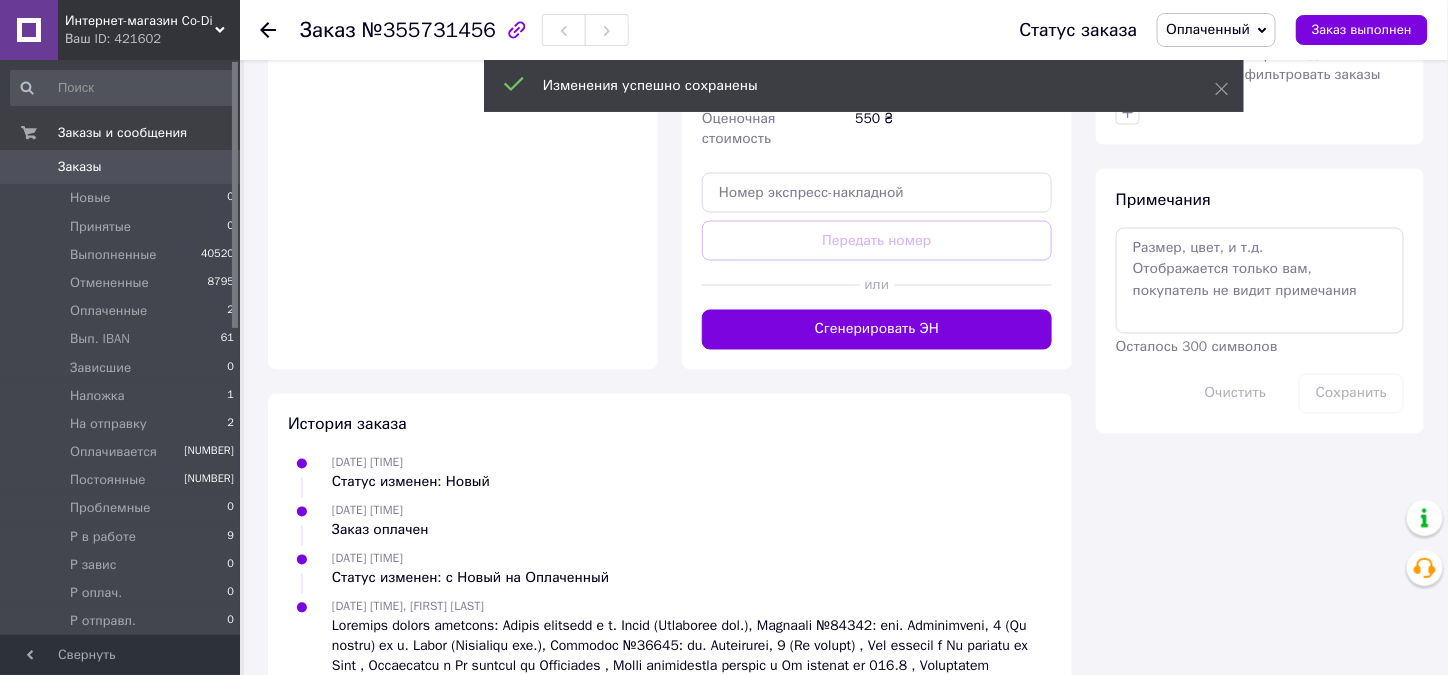 scroll, scrollTop: 1000, scrollLeft: 0, axis: vertical 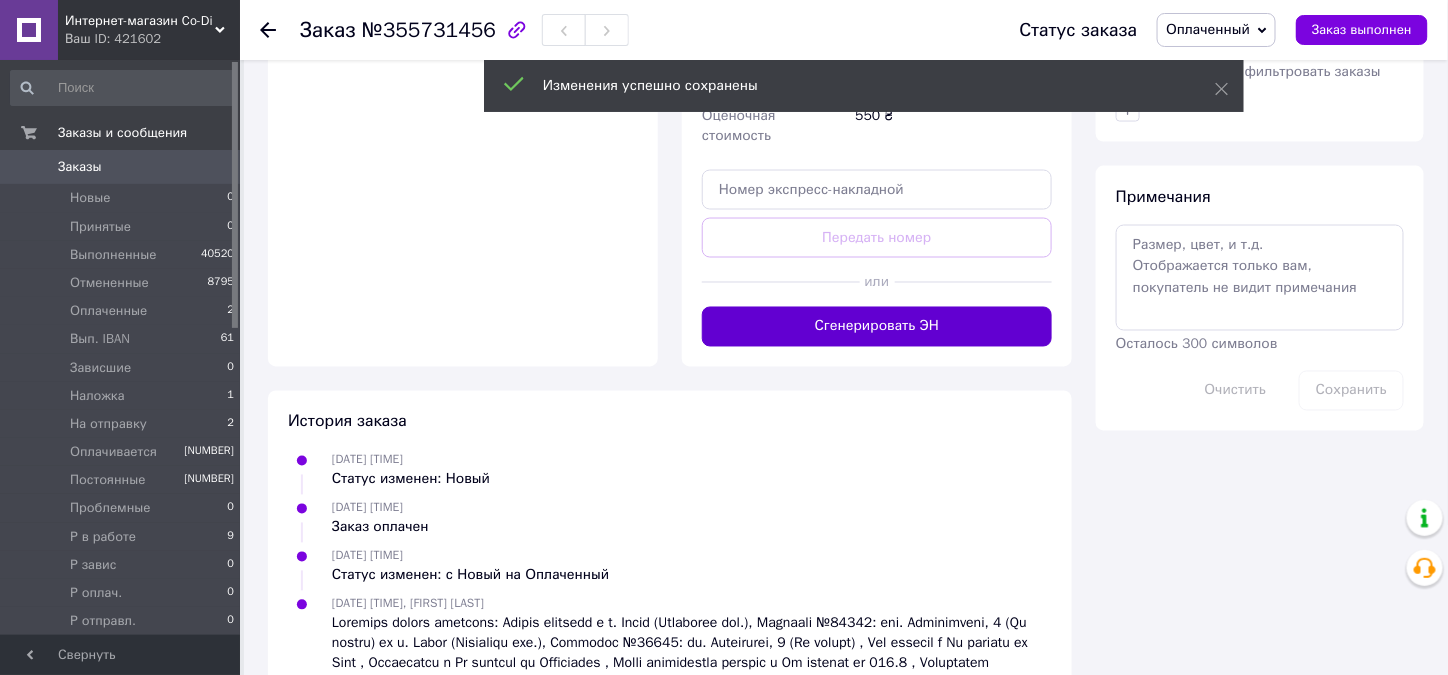 click on "Сгенерировать ЭН" at bounding box center (877, 327) 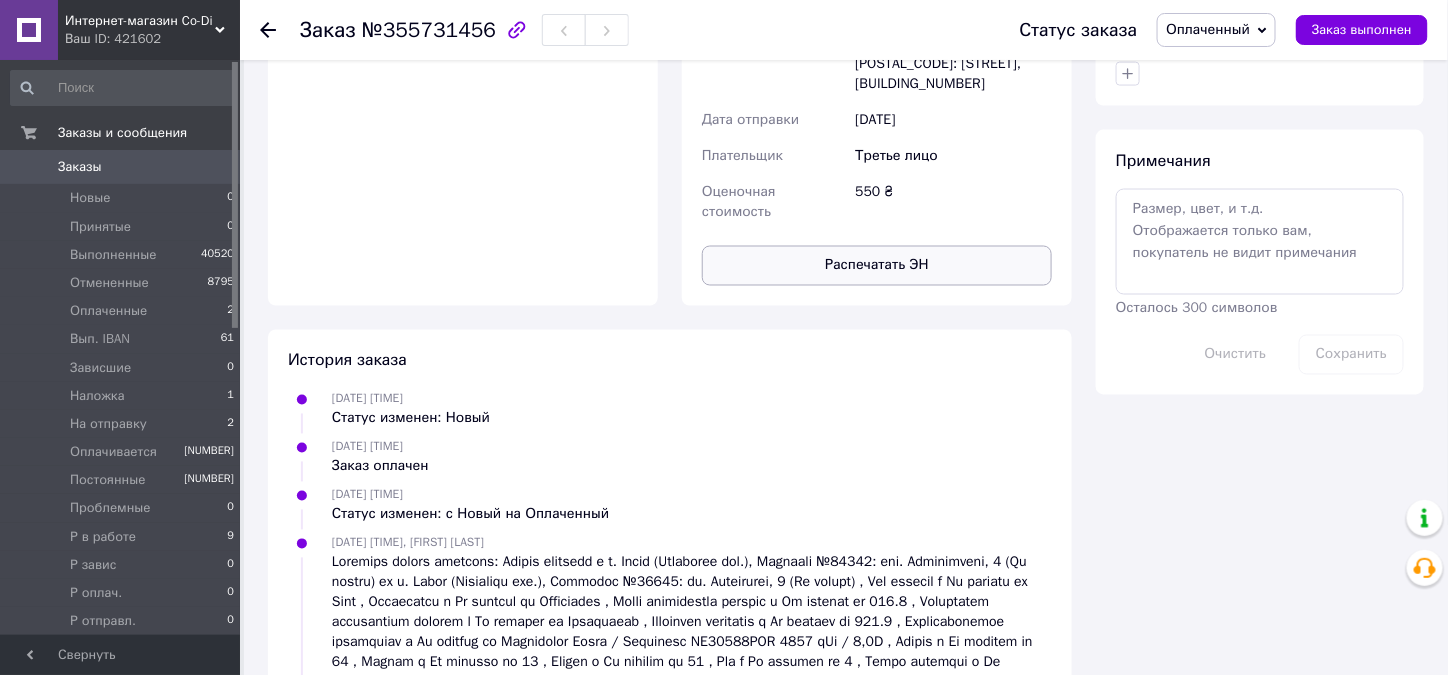 click on "Распечатать ЭН" at bounding box center [877, 266] 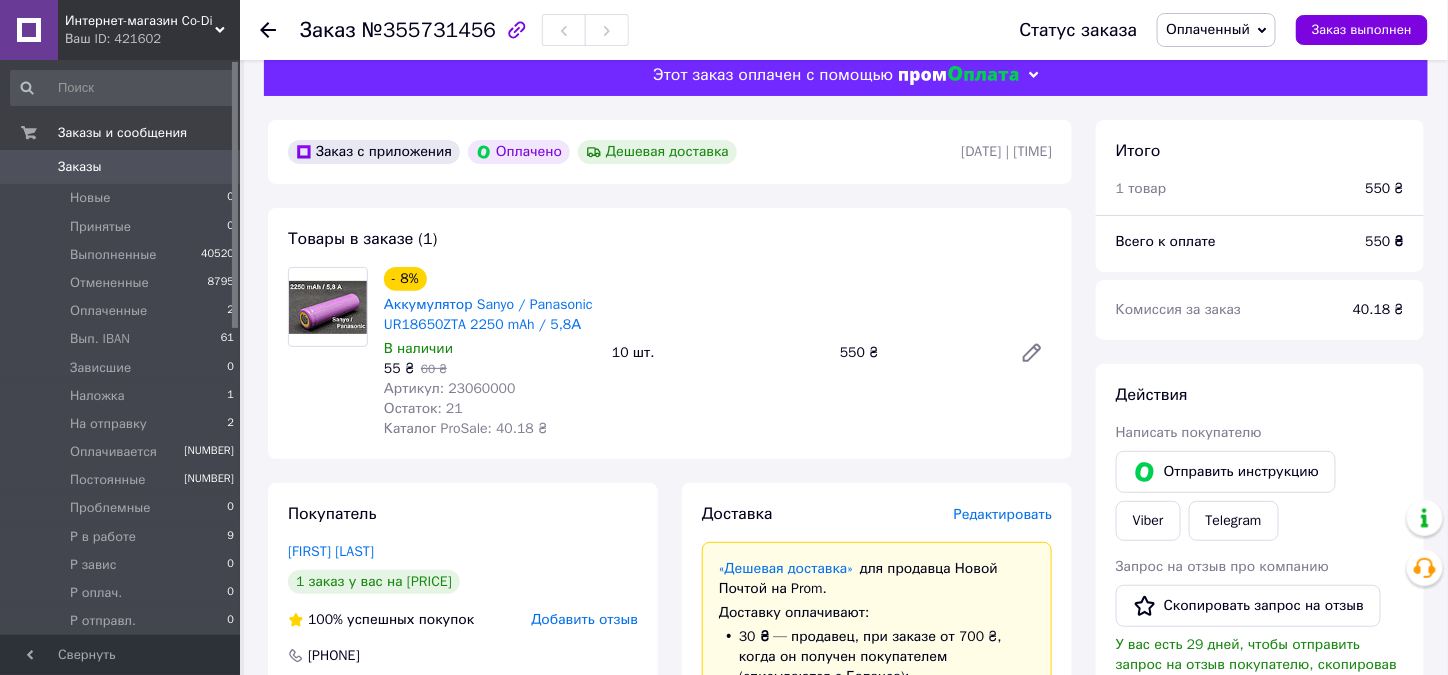 scroll, scrollTop: 0, scrollLeft: 0, axis: both 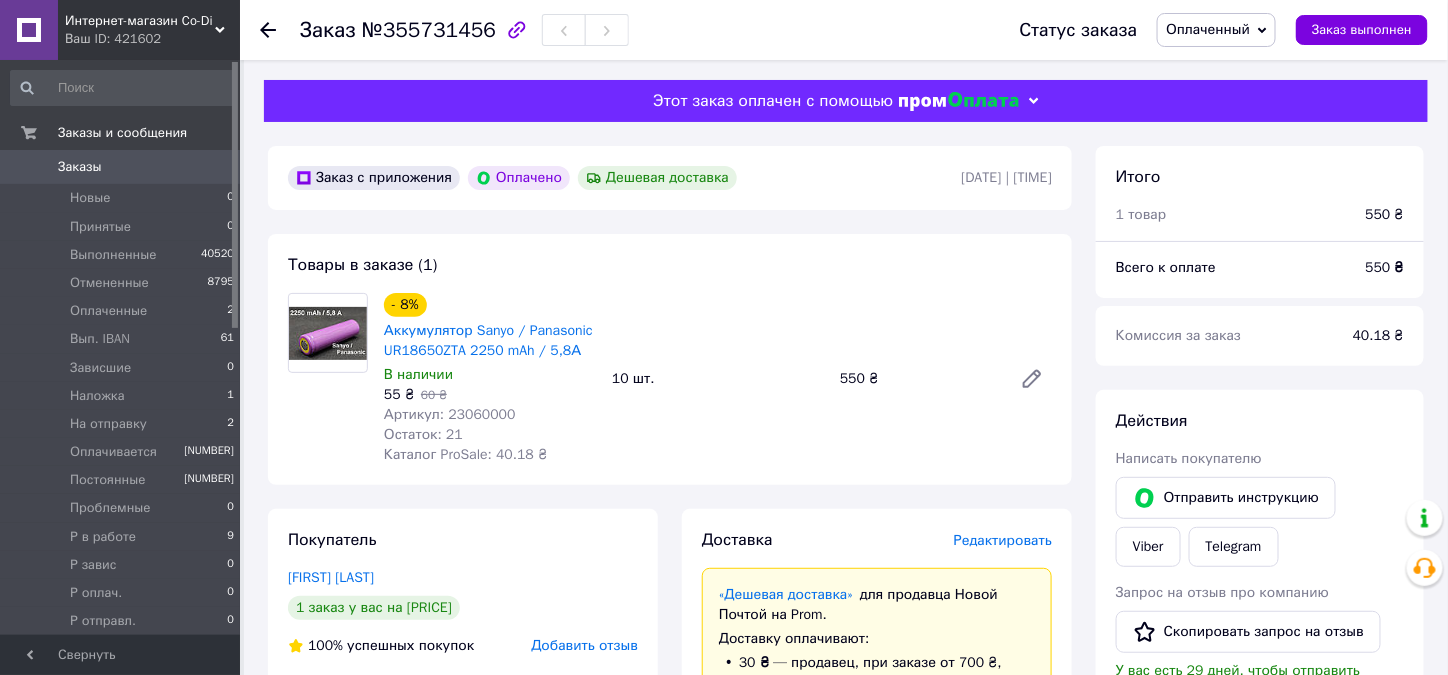 click 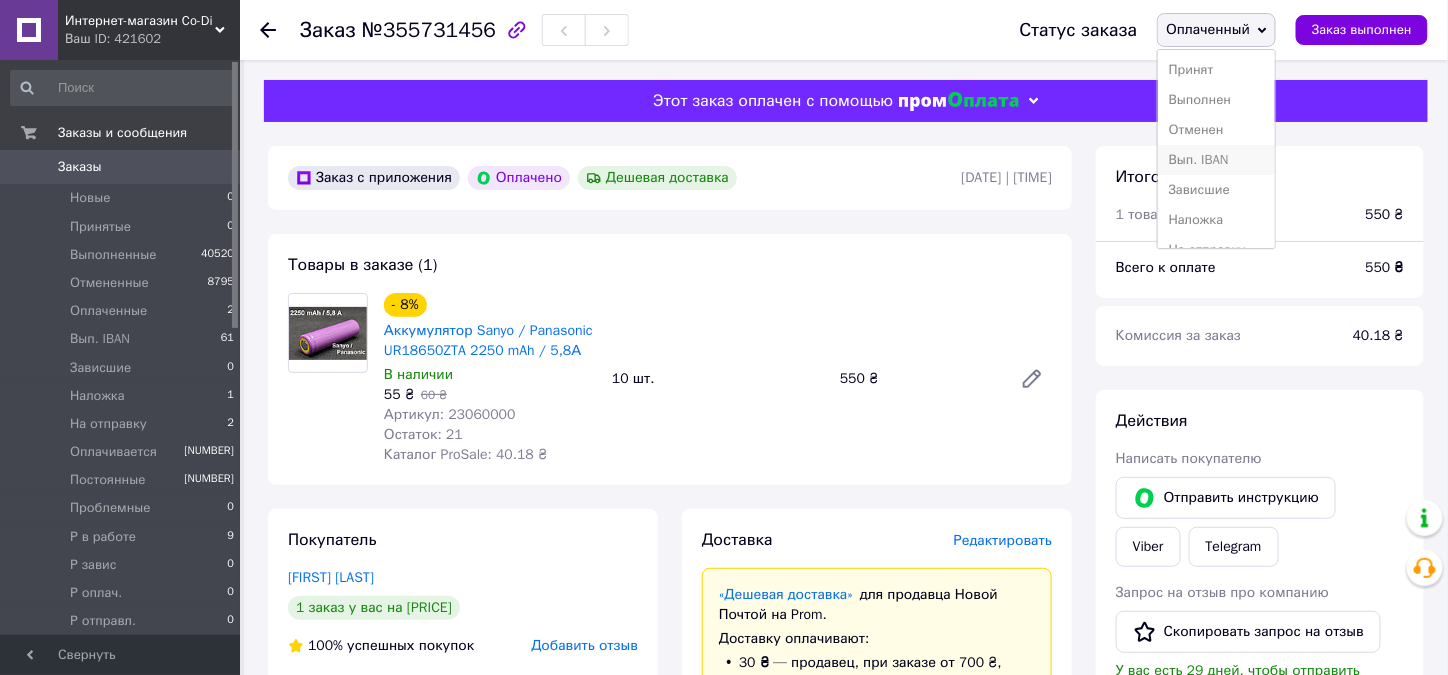 scroll, scrollTop: 100, scrollLeft: 0, axis: vertical 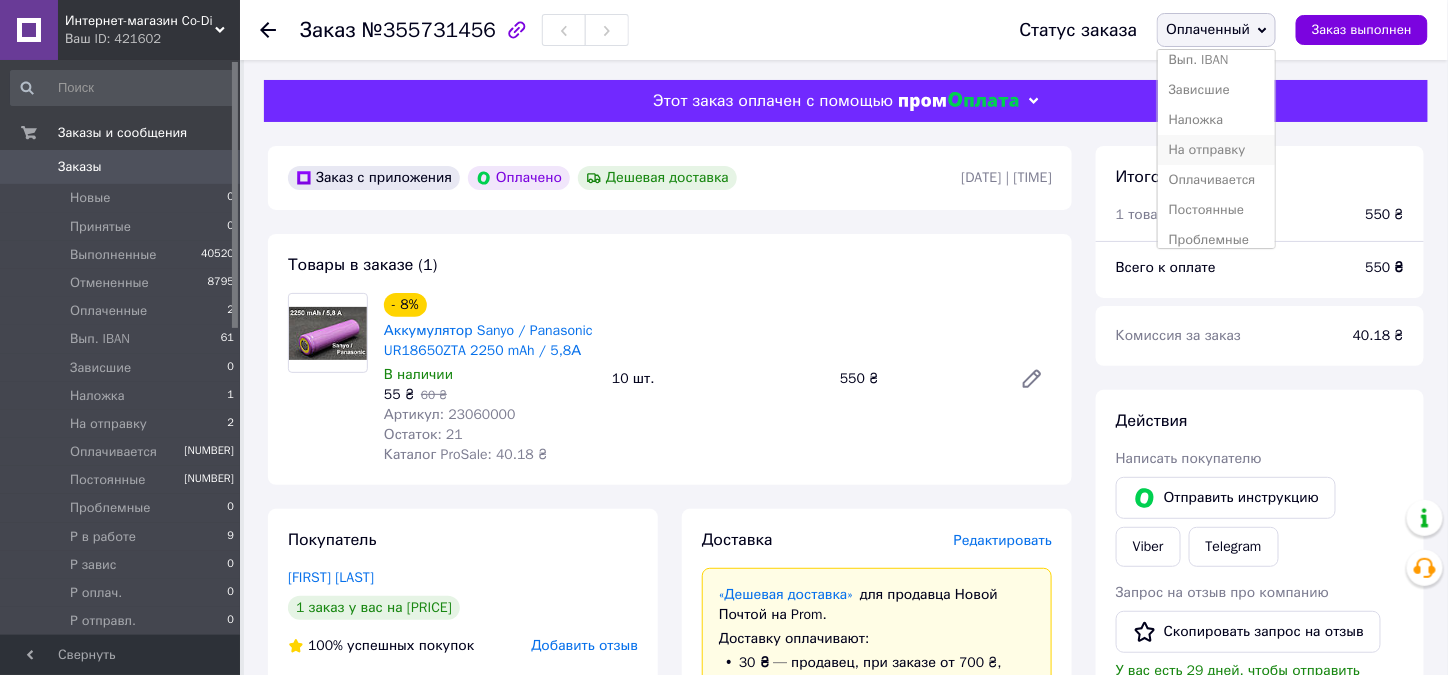click on "На отправку" at bounding box center (1216, 150) 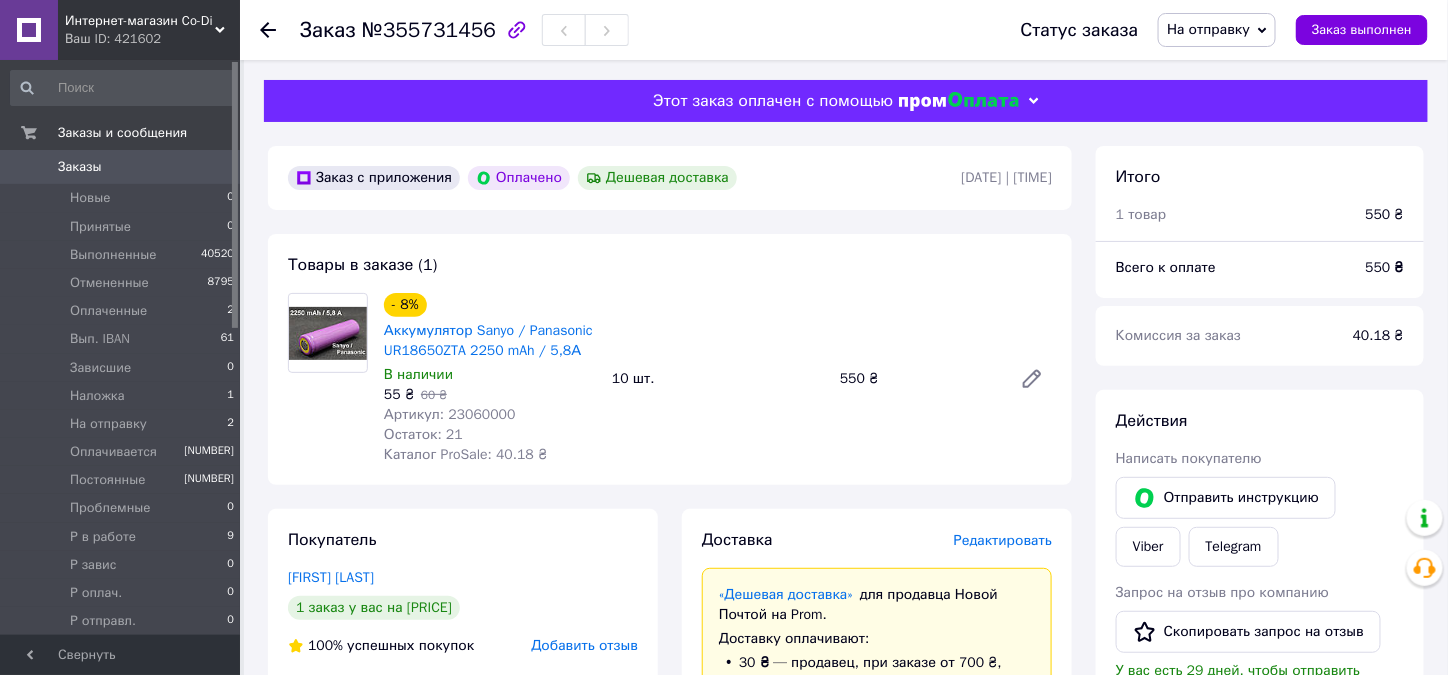 click on "Заказы" at bounding box center [121, 167] 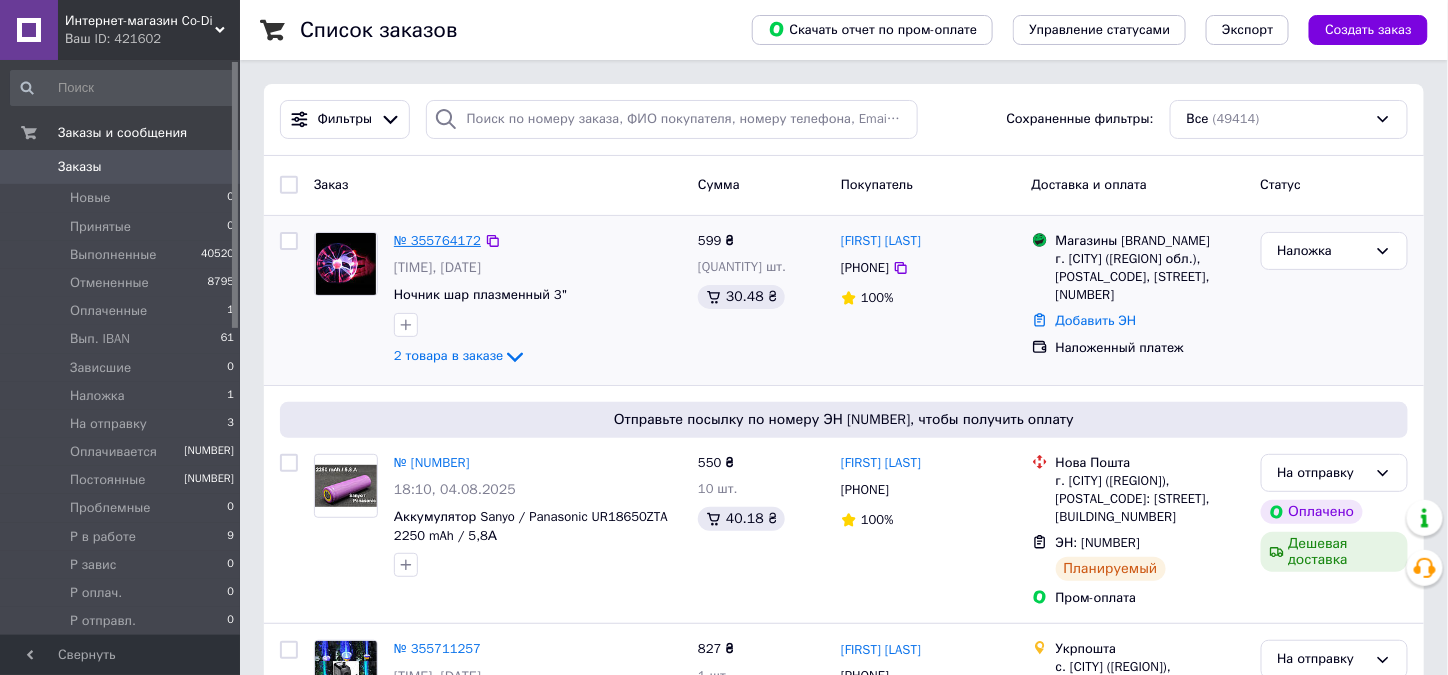 click on "№ 355764172" at bounding box center (437, 240) 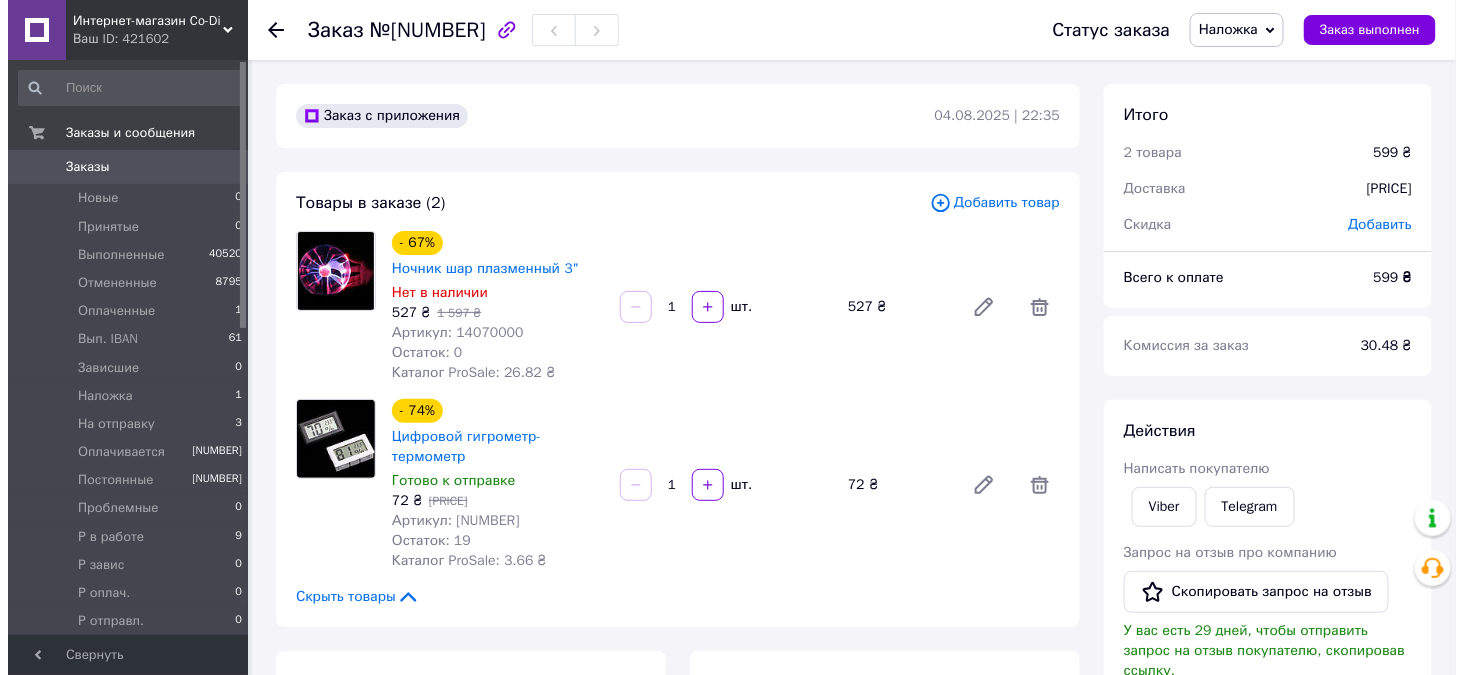 scroll, scrollTop: 300, scrollLeft: 0, axis: vertical 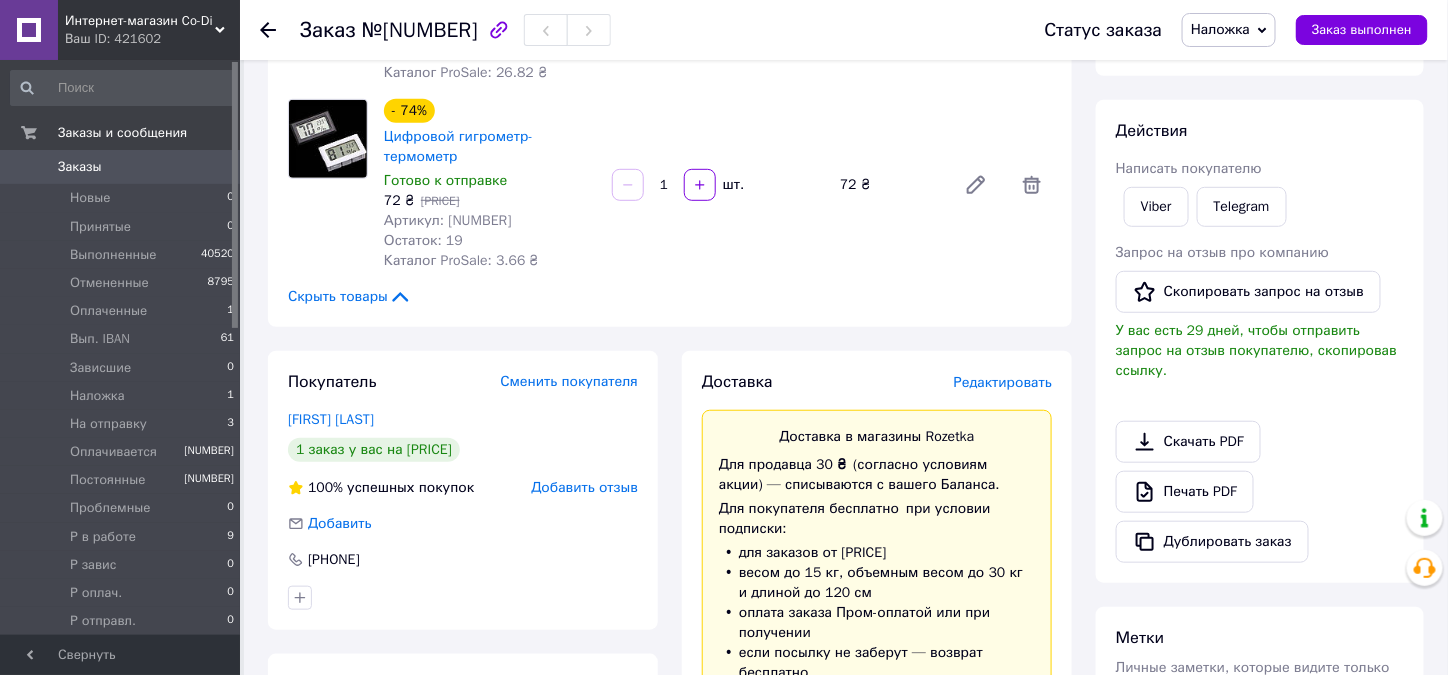 click on "Редактировать" at bounding box center (1003, 382) 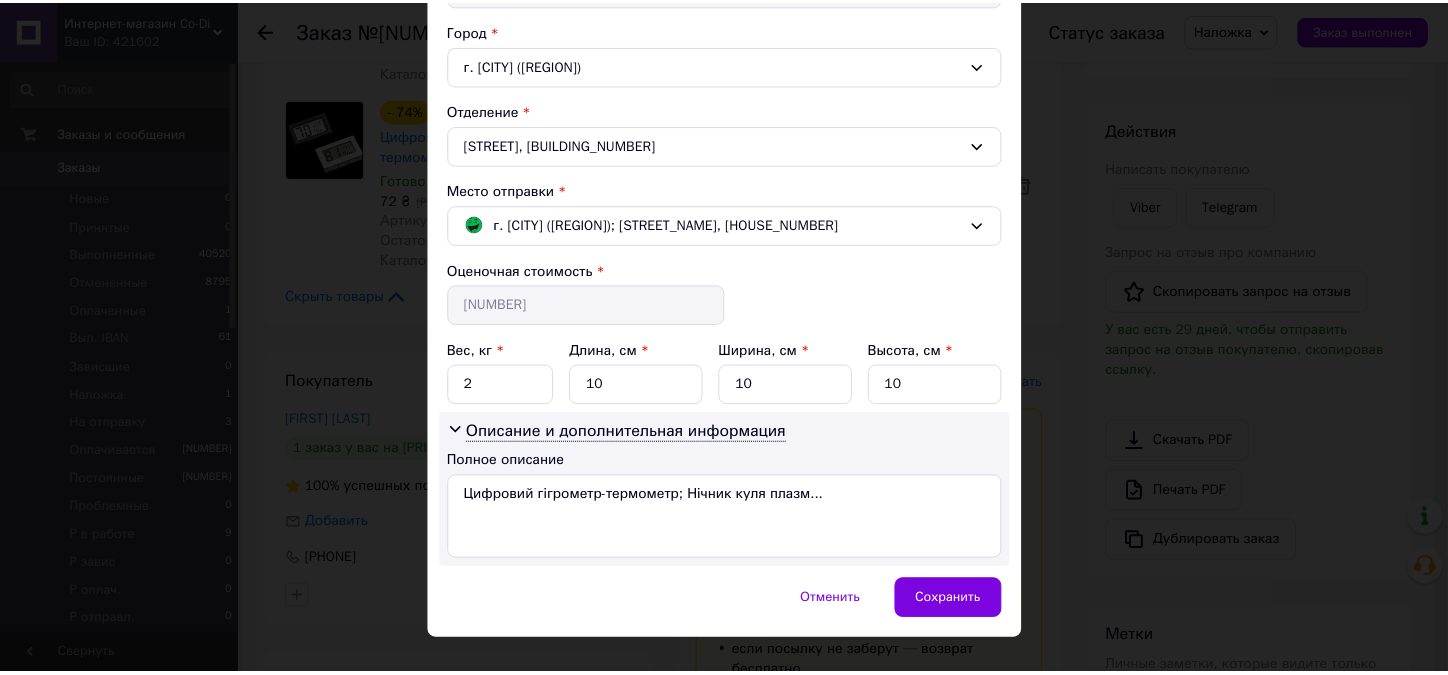 scroll, scrollTop: 553, scrollLeft: 0, axis: vertical 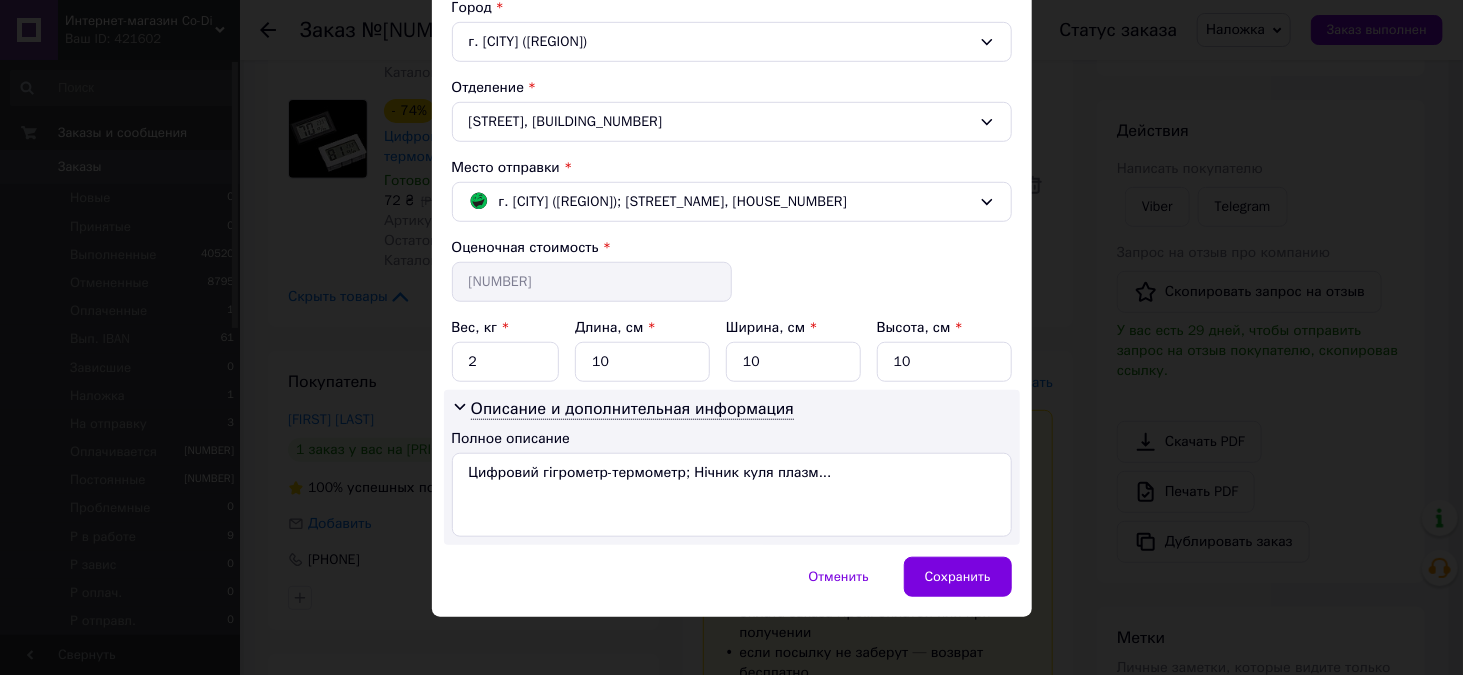 drag, startPoint x: 478, startPoint y: 332, endPoint x: 466, endPoint y: 334, distance: 12.165525 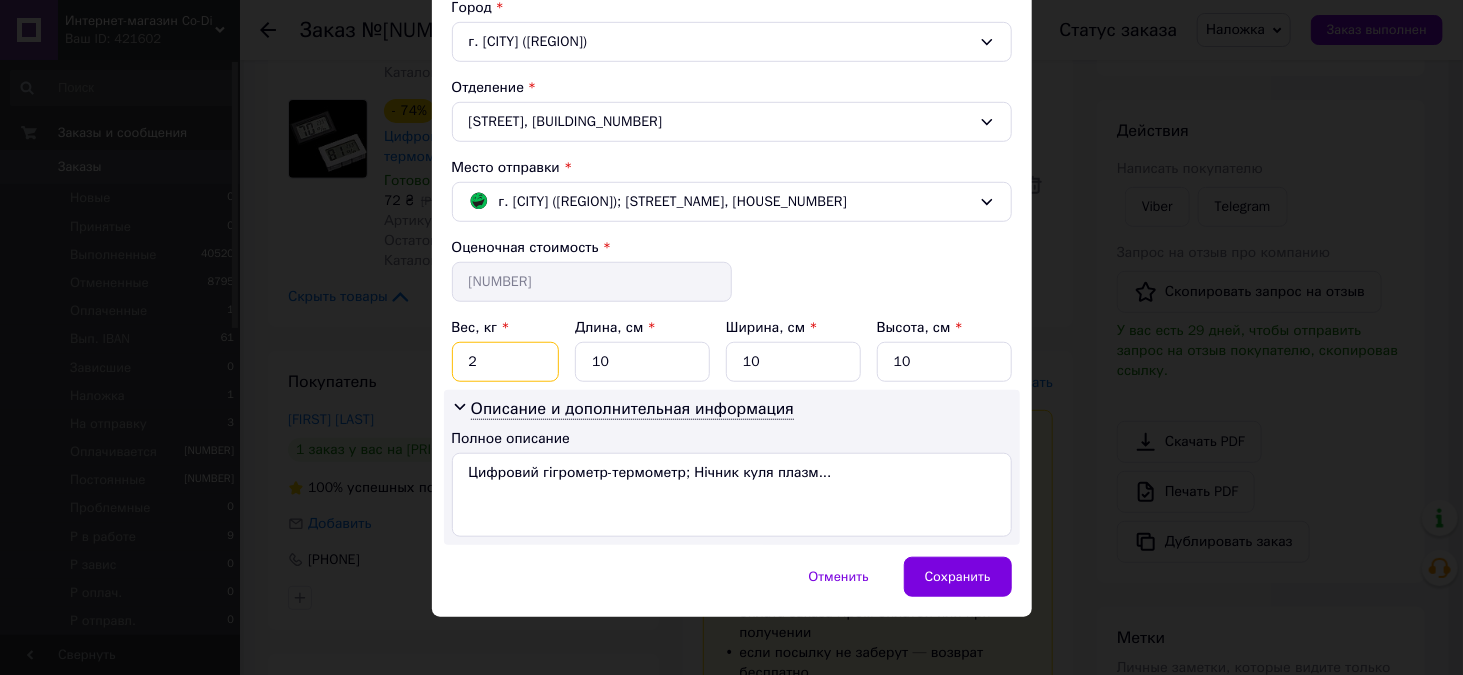 drag, startPoint x: 487, startPoint y: 354, endPoint x: 469, endPoint y: 354, distance: 18 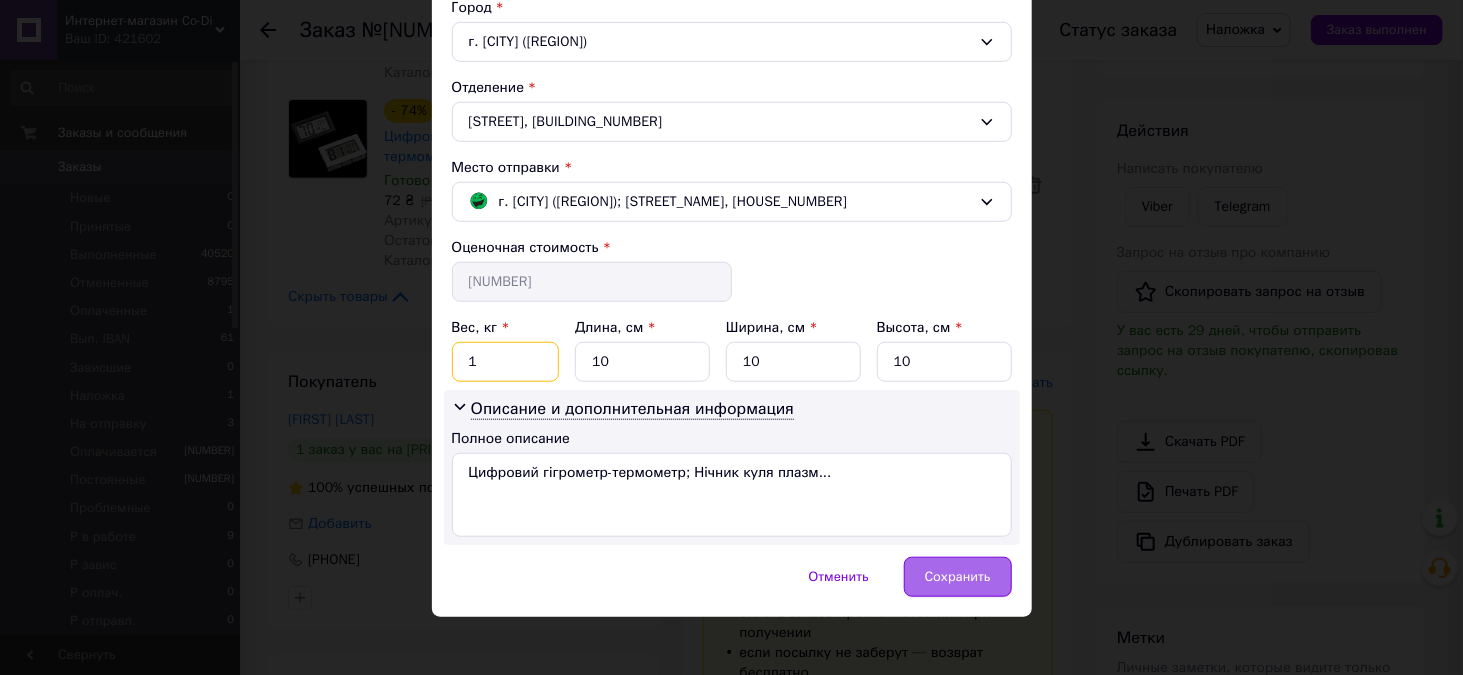 type on "1" 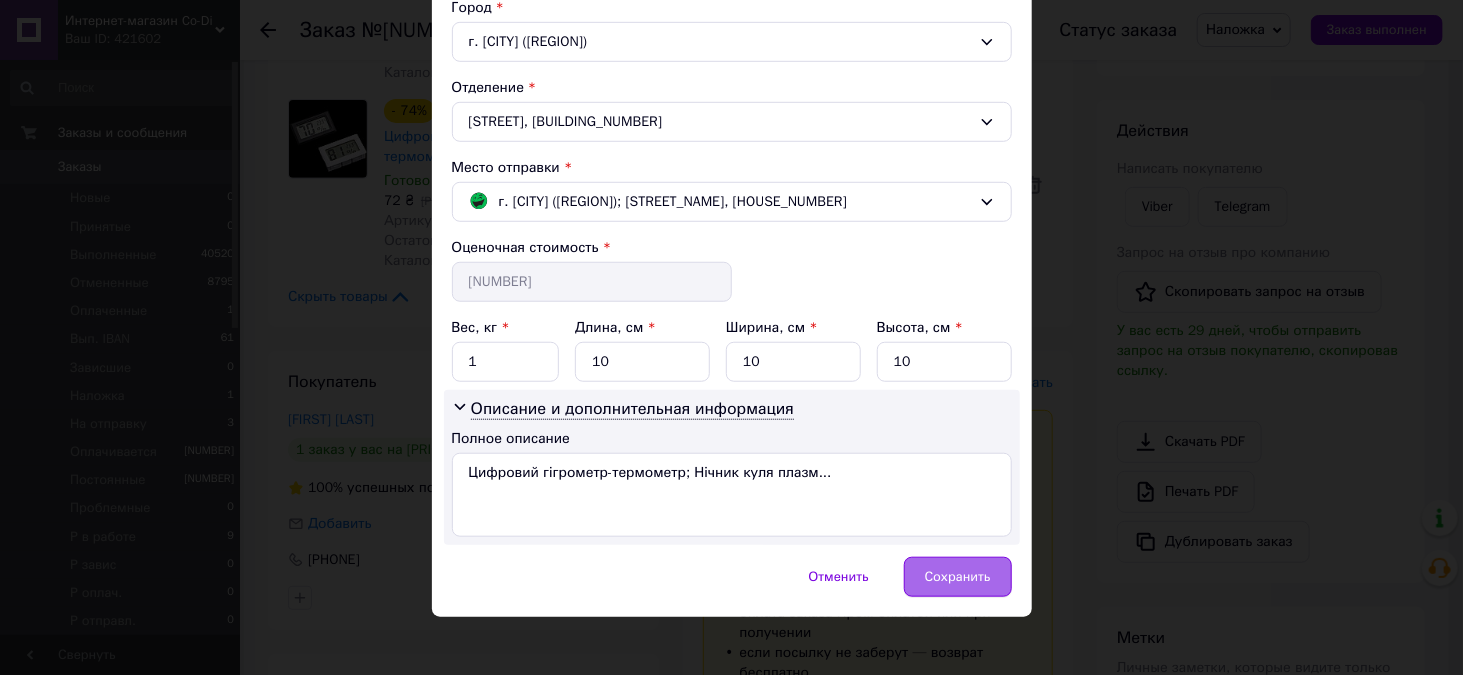 click on "Сохранить" at bounding box center (958, 577) 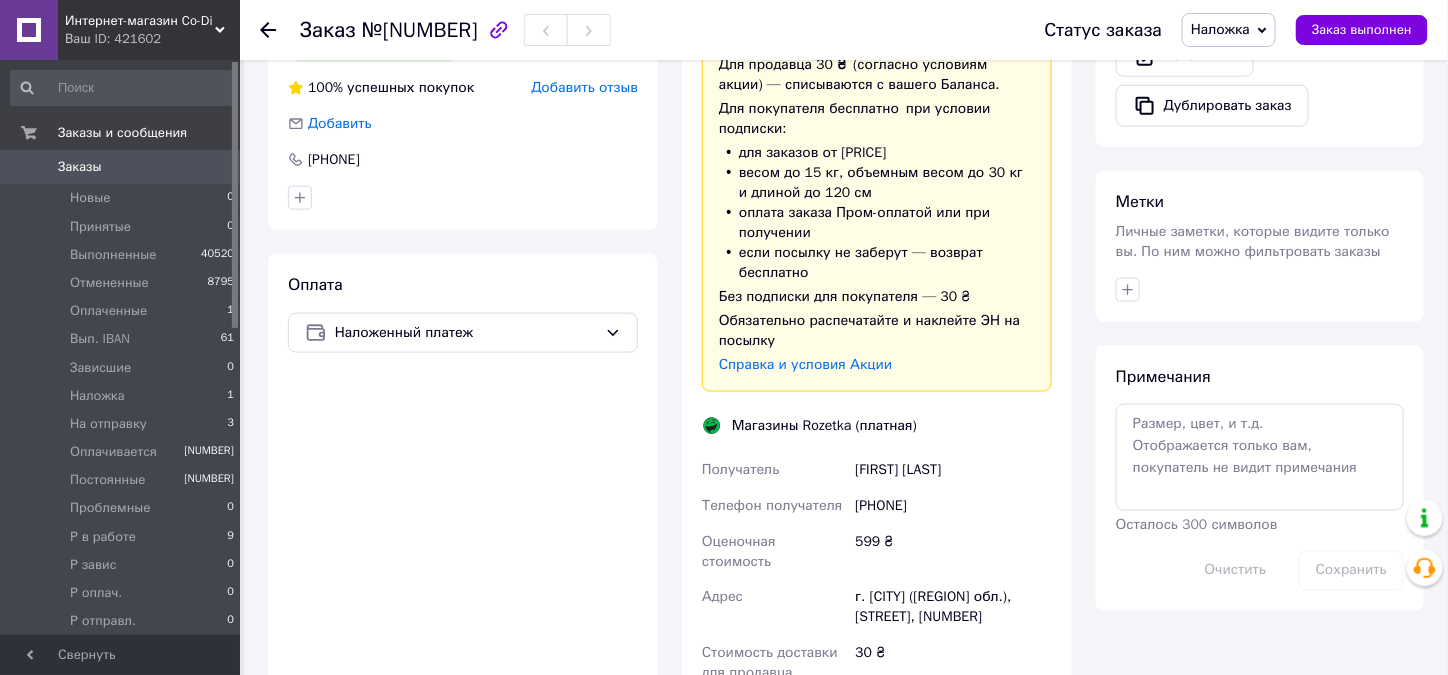 scroll, scrollTop: 1100, scrollLeft: 0, axis: vertical 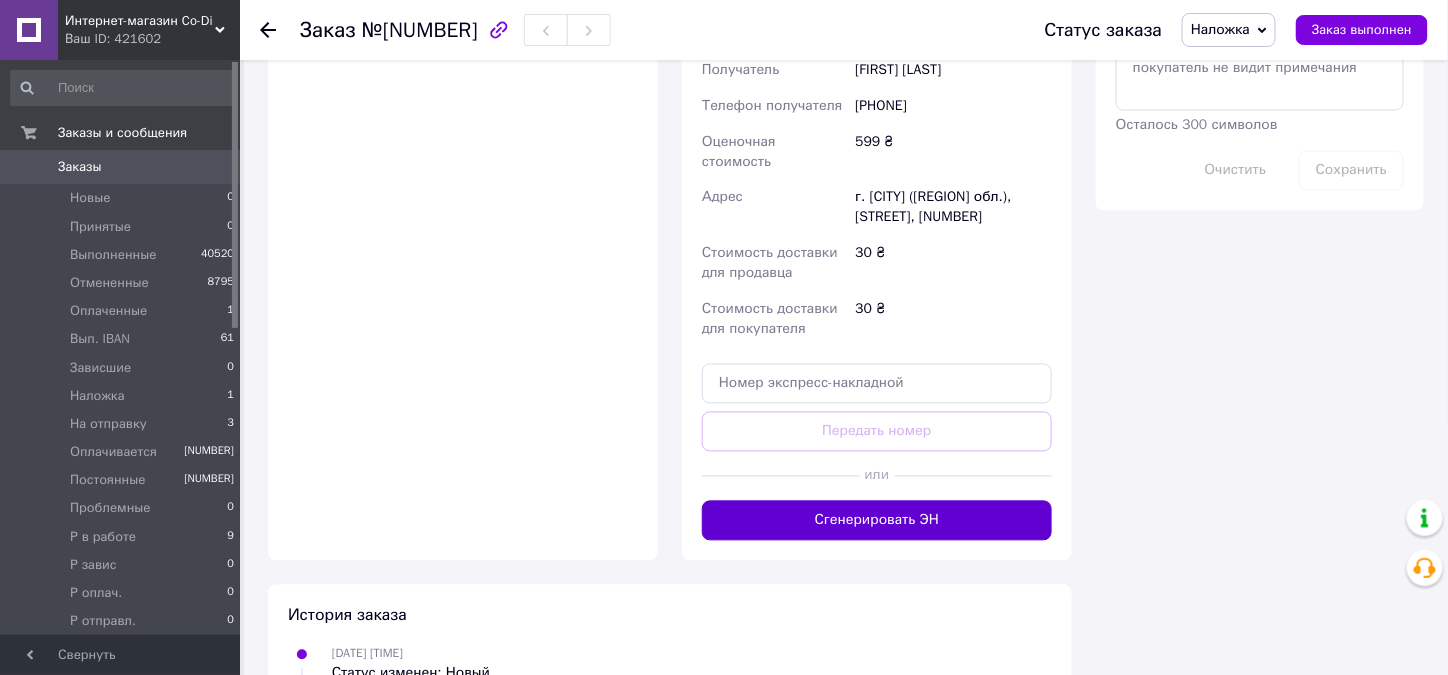 click on "Сгенерировать ЭН" at bounding box center [877, 521] 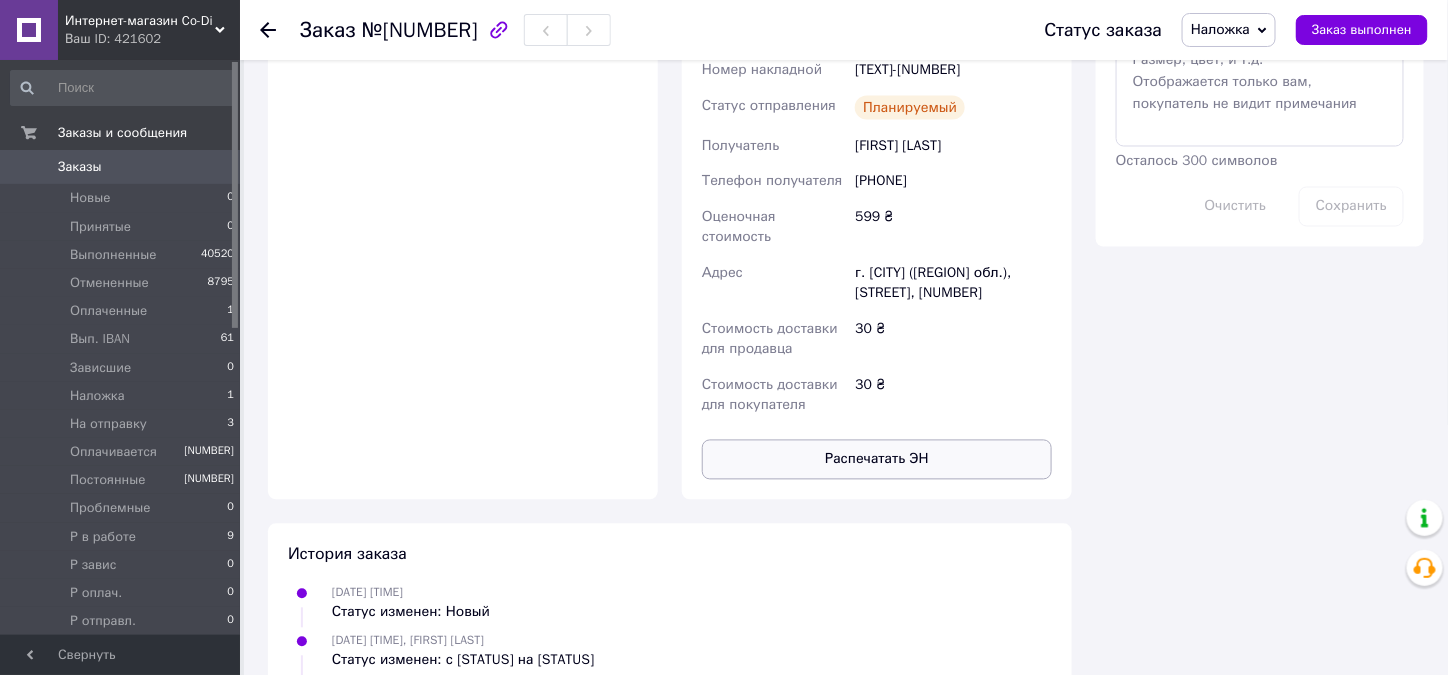 click on "Распечатать ЭН" at bounding box center (877, 460) 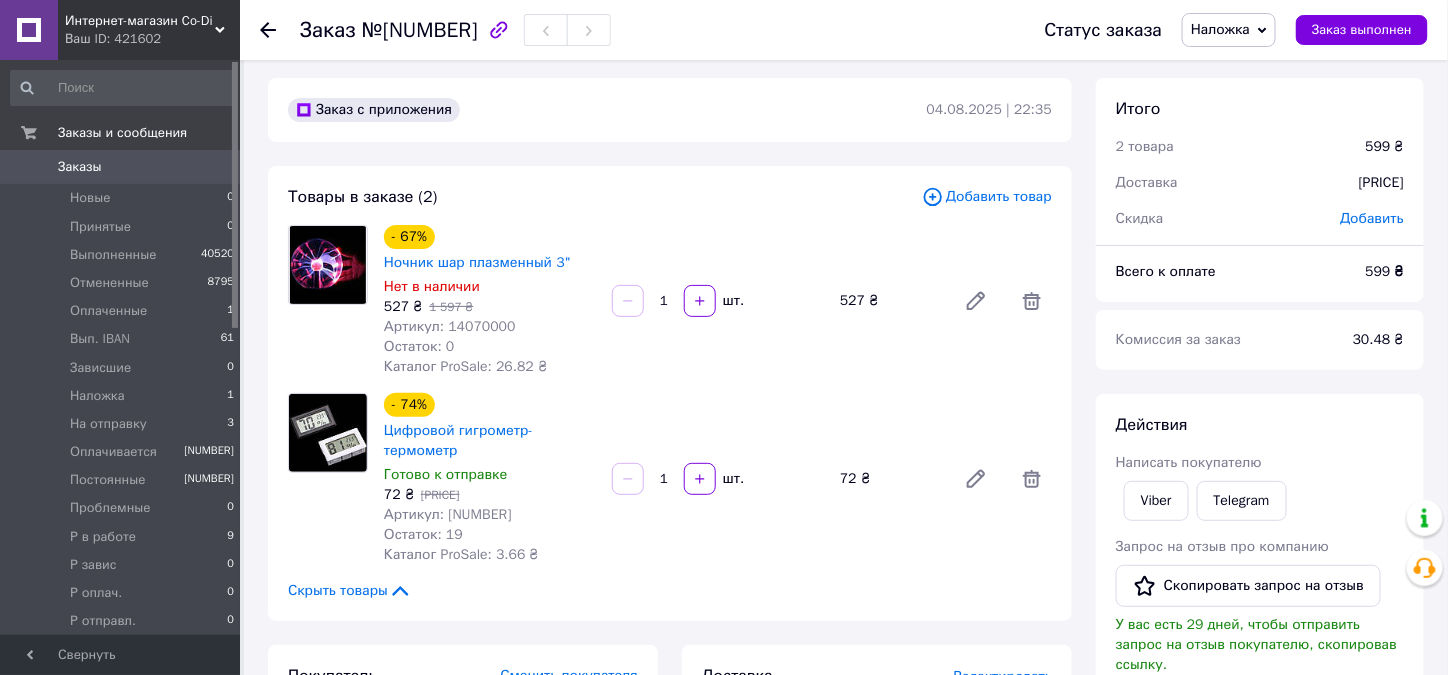 scroll, scrollTop: 0, scrollLeft: 0, axis: both 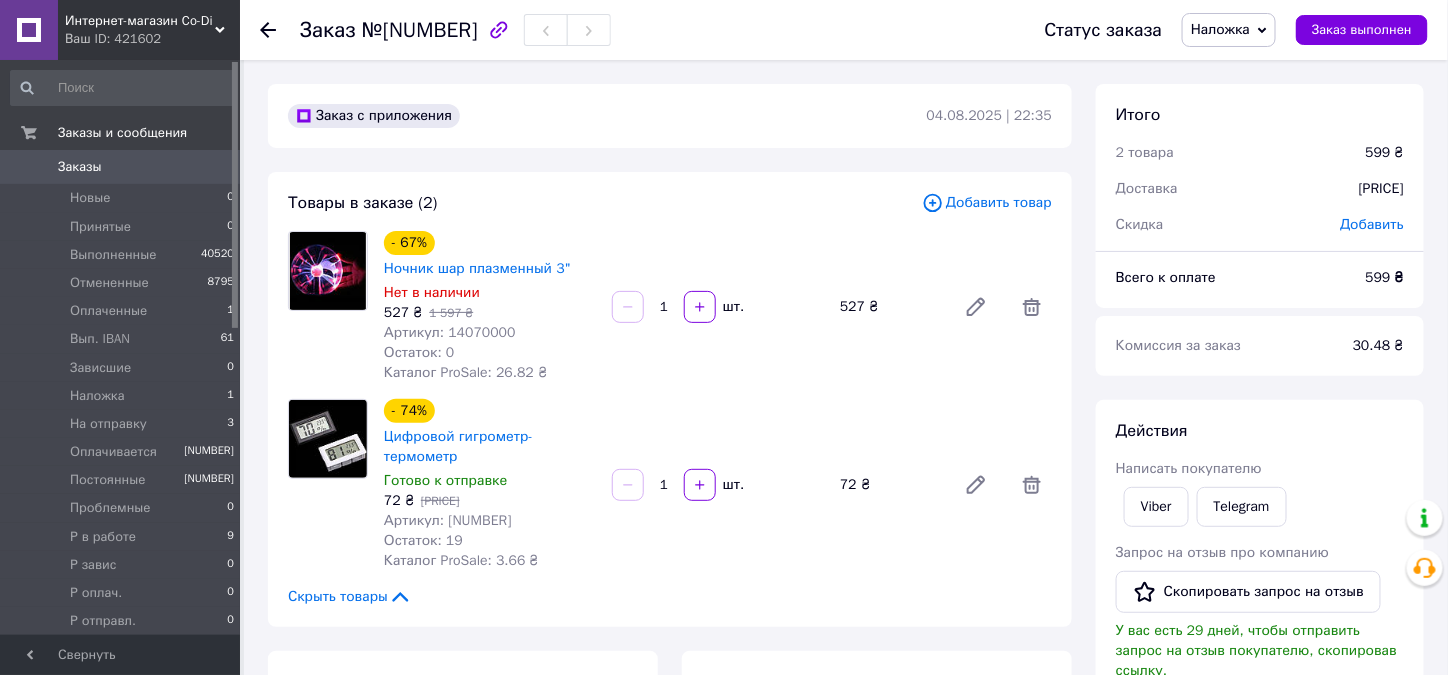 click on "Наложка" at bounding box center (1220, 29) 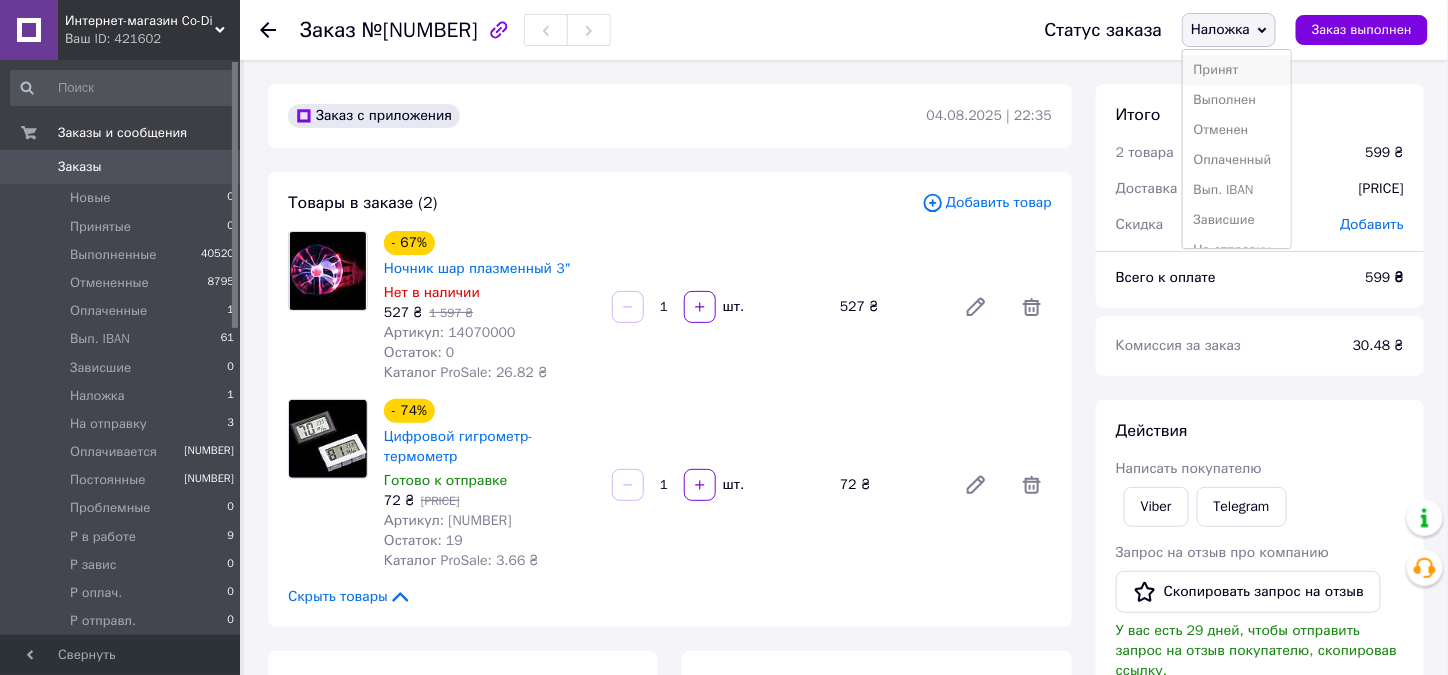 scroll, scrollTop: 100, scrollLeft: 0, axis: vertical 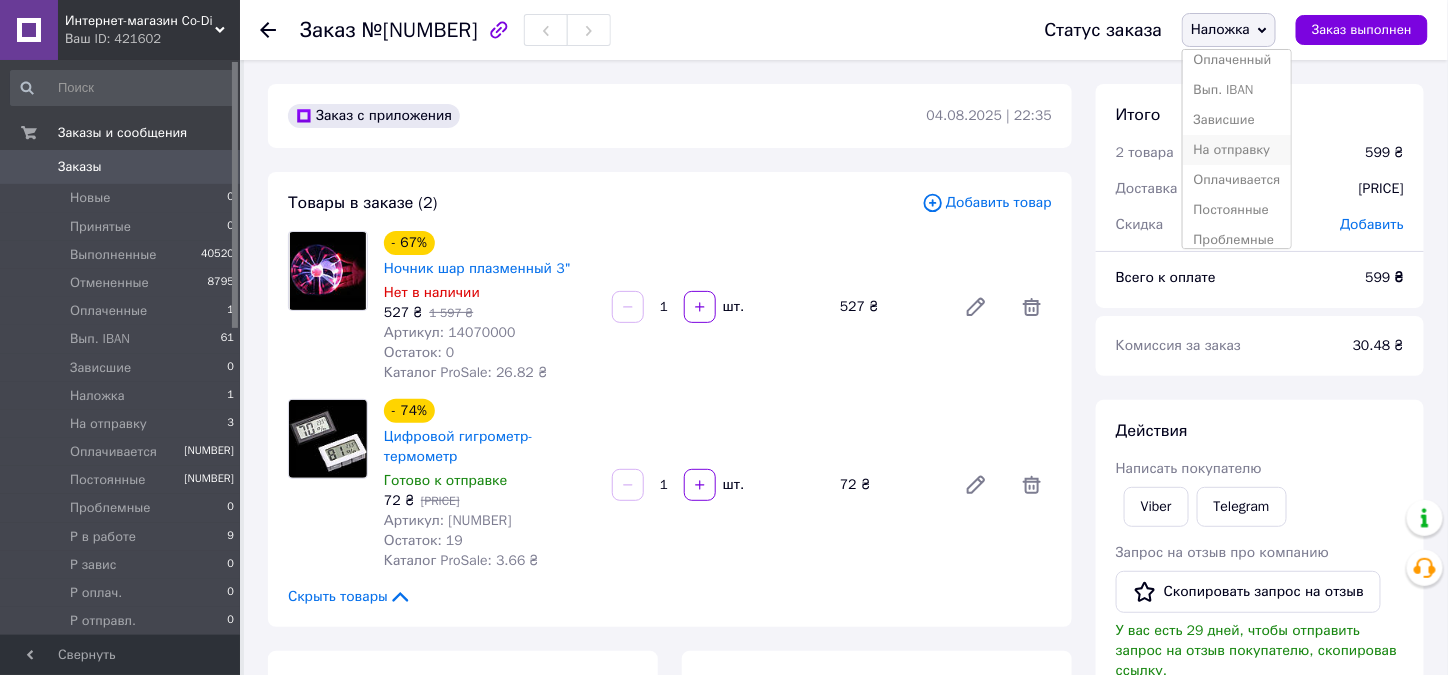 click on "На отправку" at bounding box center [1236, 150] 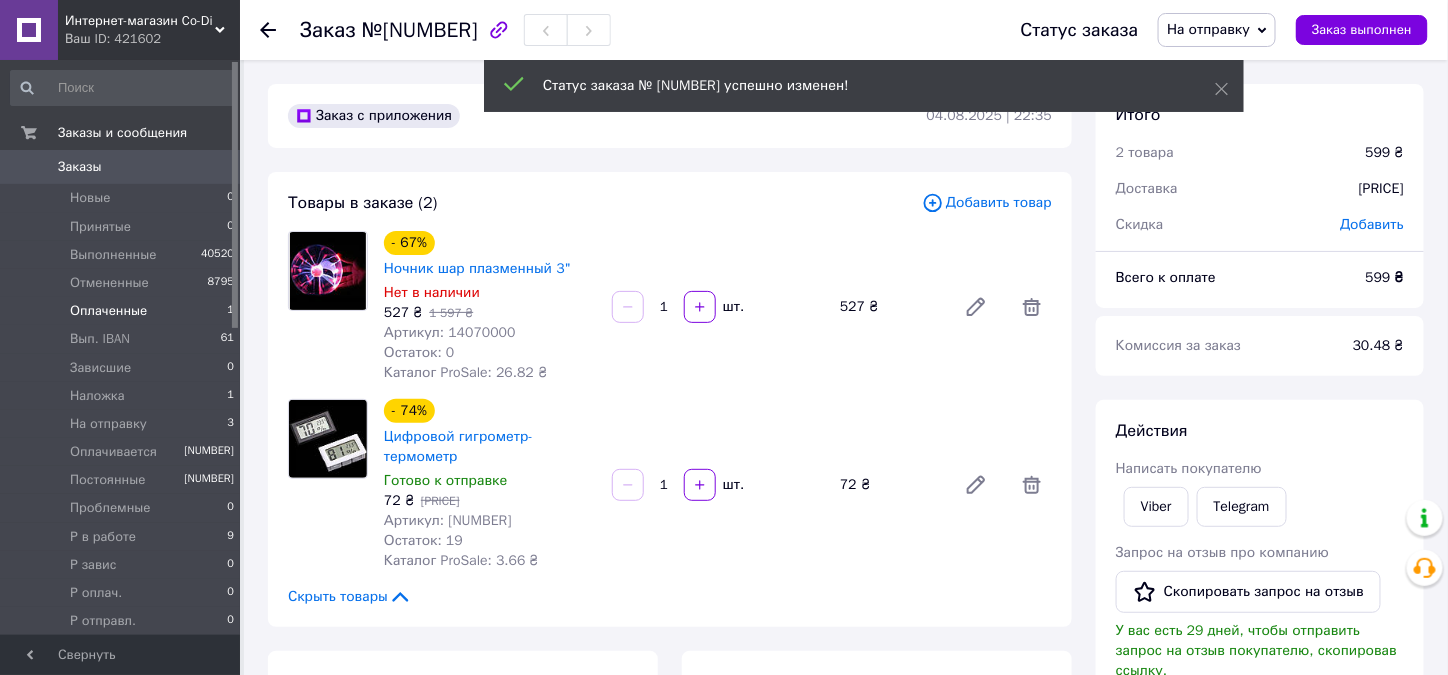 click on "Оплаченные 1" at bounding box center [123, 311] 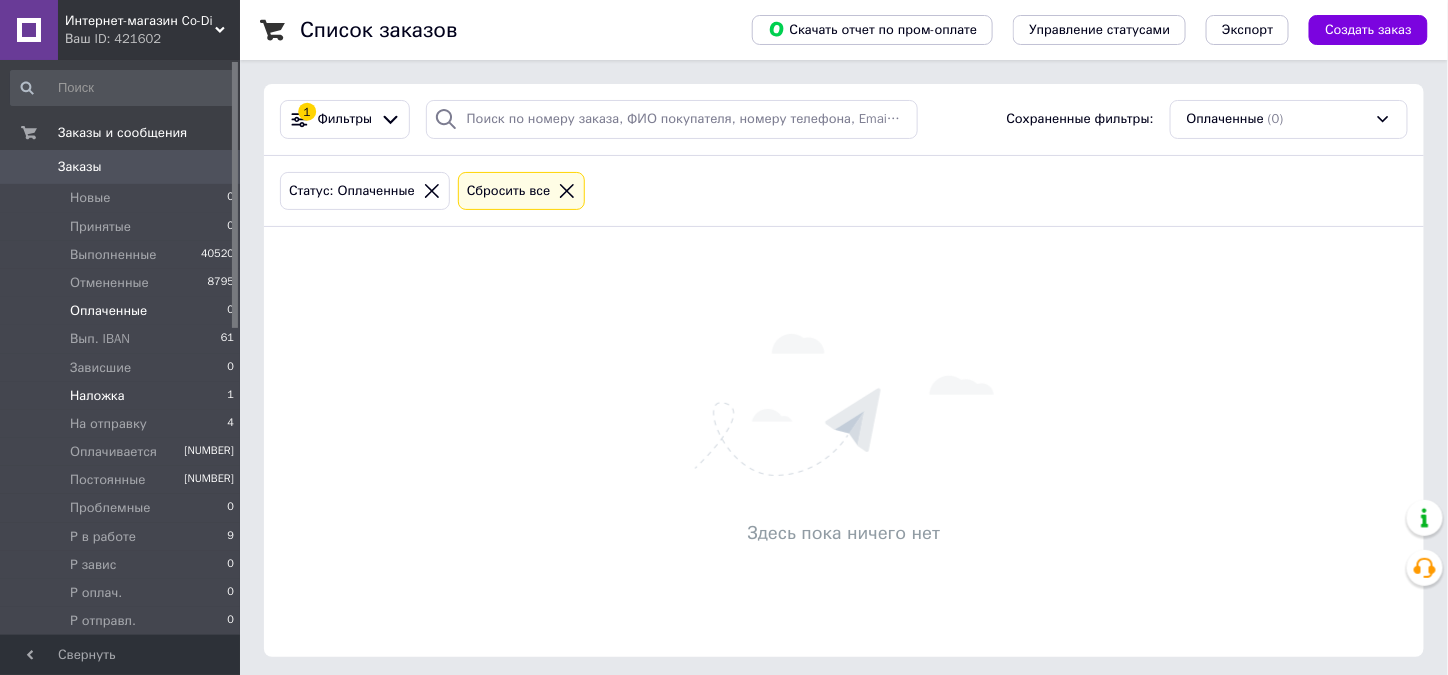 click on "Наложка 1" at bounding box center (123, 396) 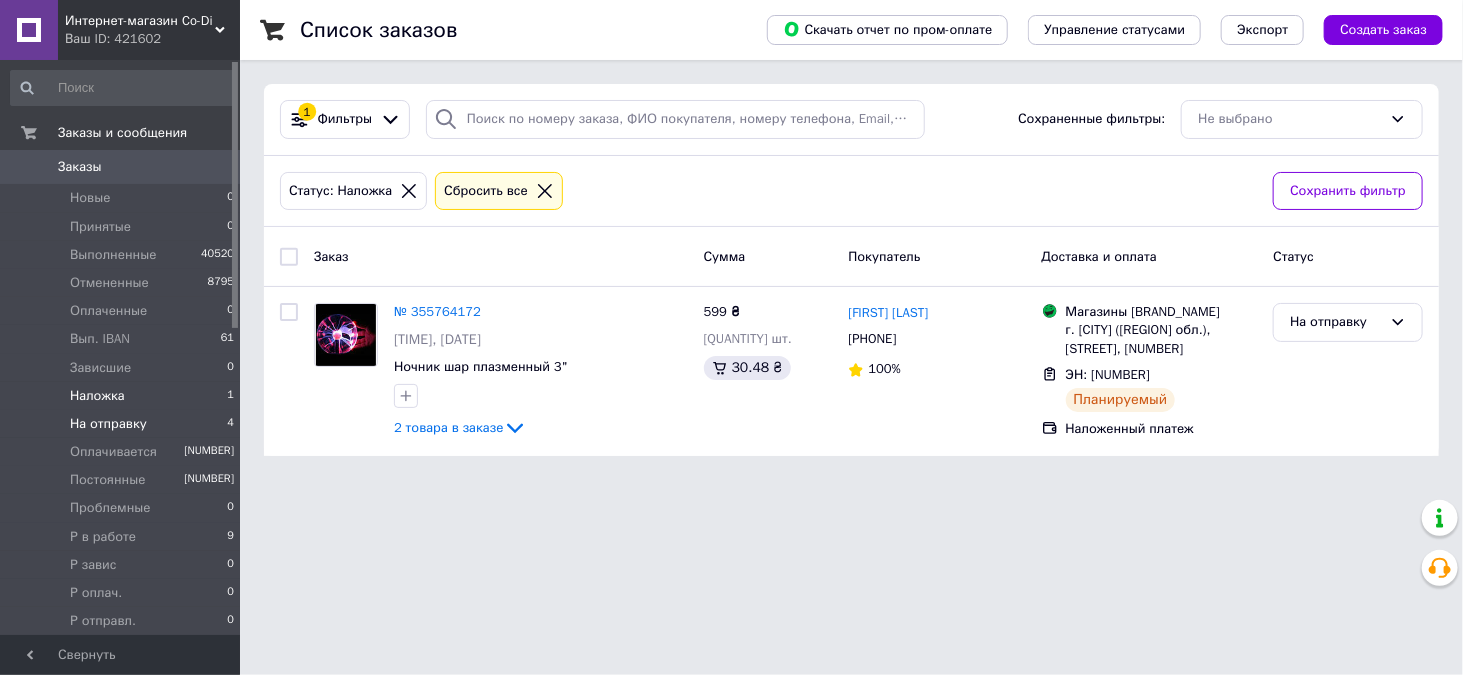 click on "На отправку 4" at bounding box center [123, 424] 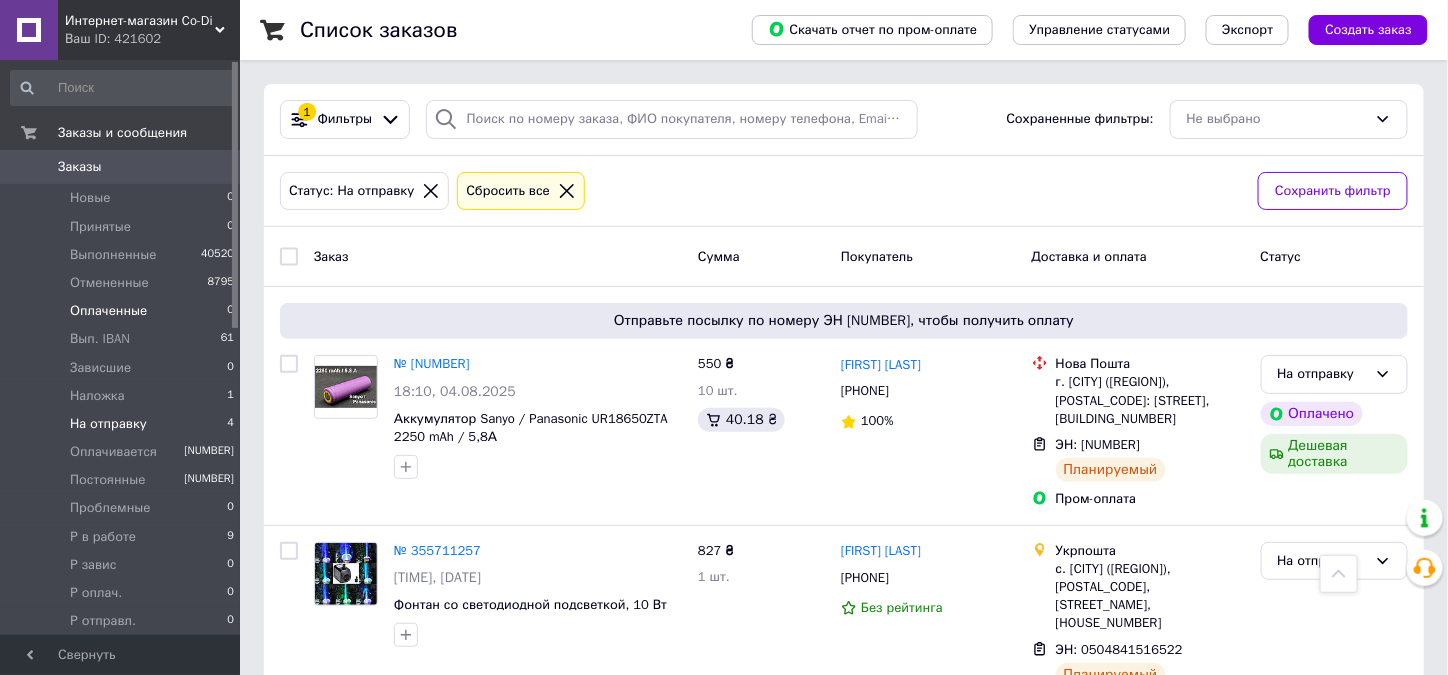 scroll, scrollTop: 0, scrollLeft: 0, axis: both 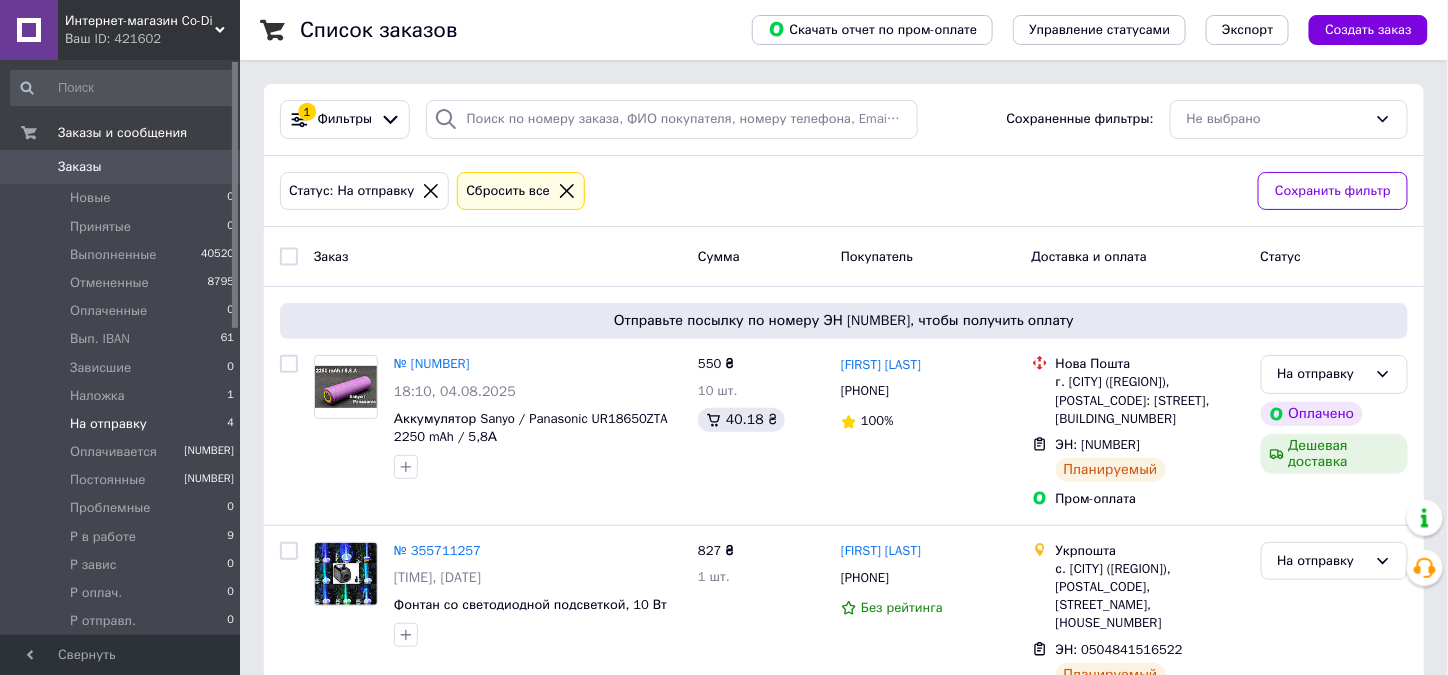 click on "Заказы" at bounding box center (80, 167) 